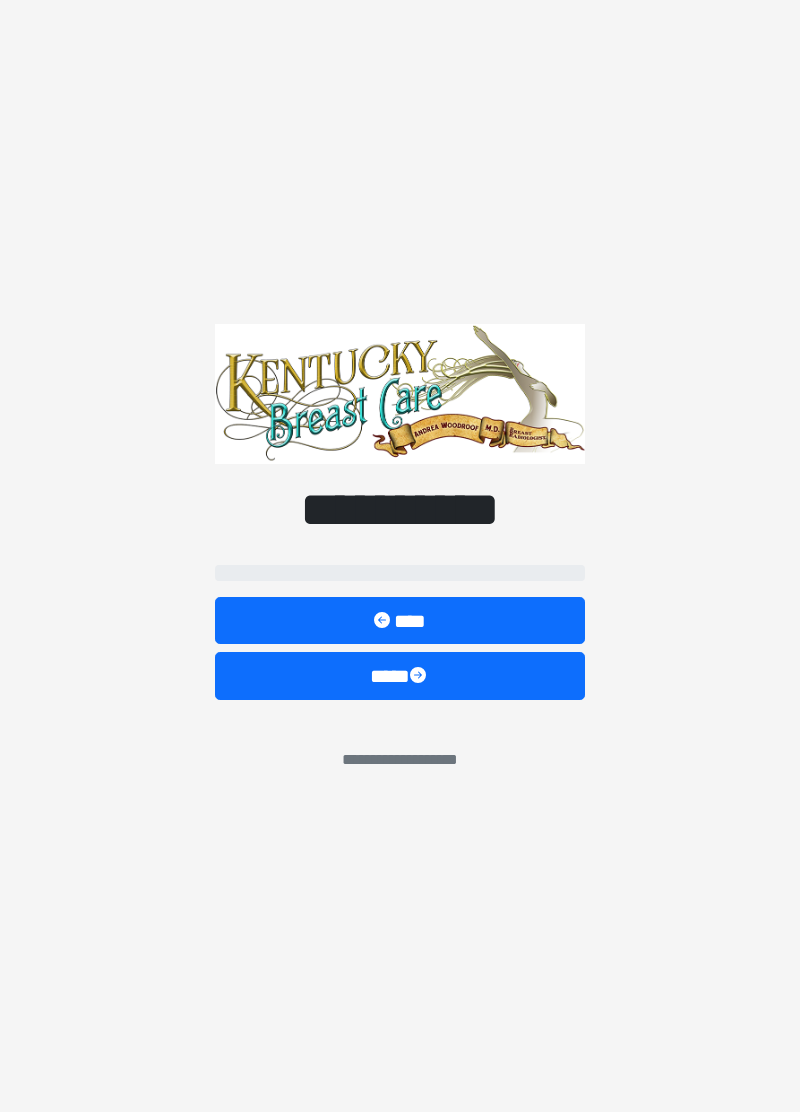 scroll, scrollTop: 0, scrollLeft: 0, axis: both 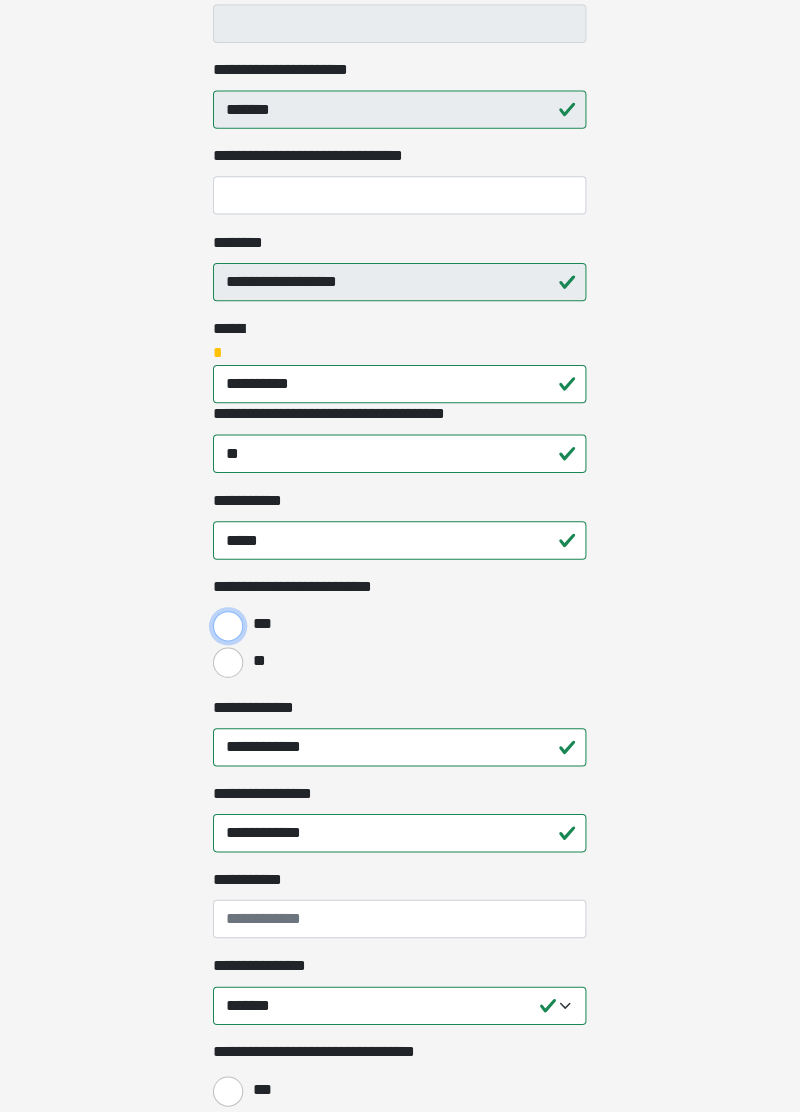 click on "***" at bounding box center (230, 631) 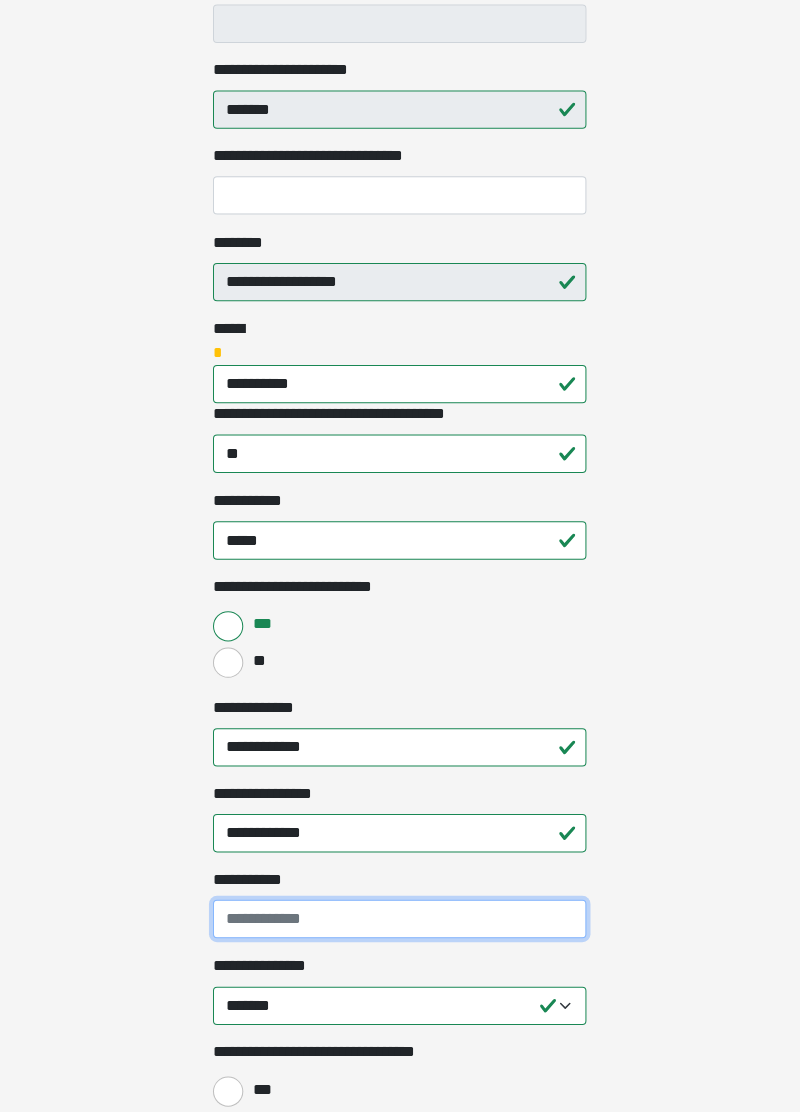 click on "**********" at bounding box center [400, 921] 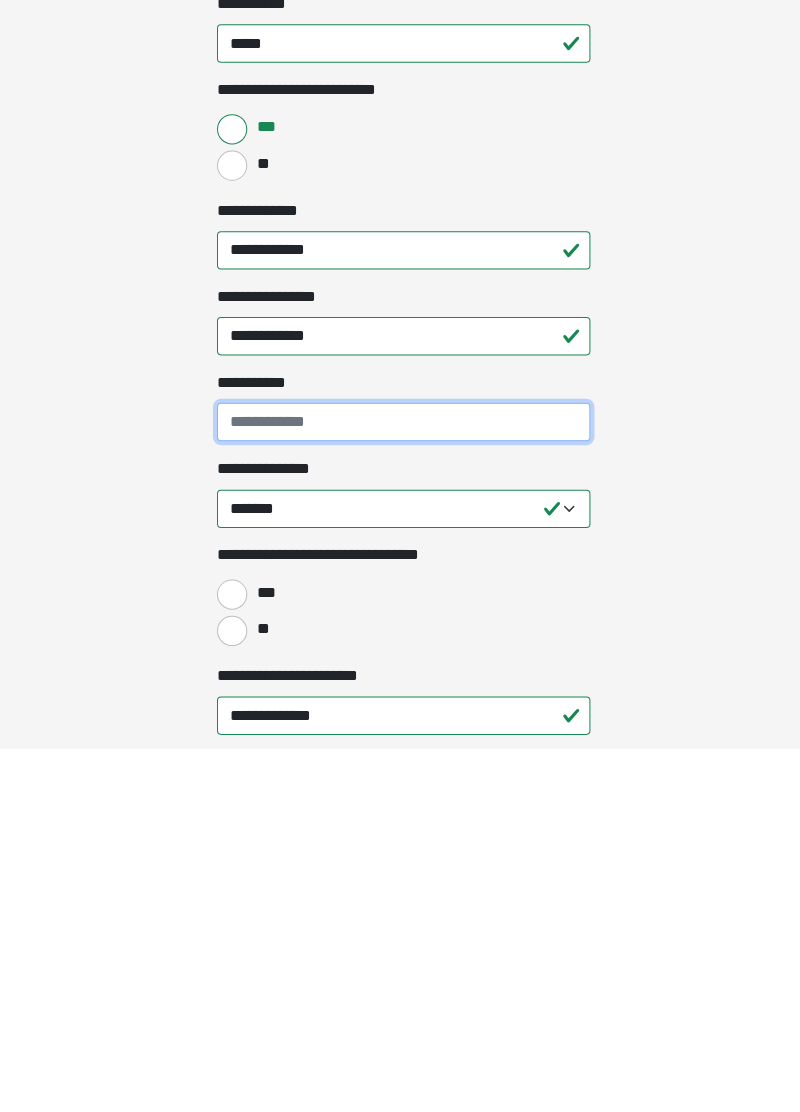 scroll, scrollTop: 719, scrollLeft: 0, axis: vertical 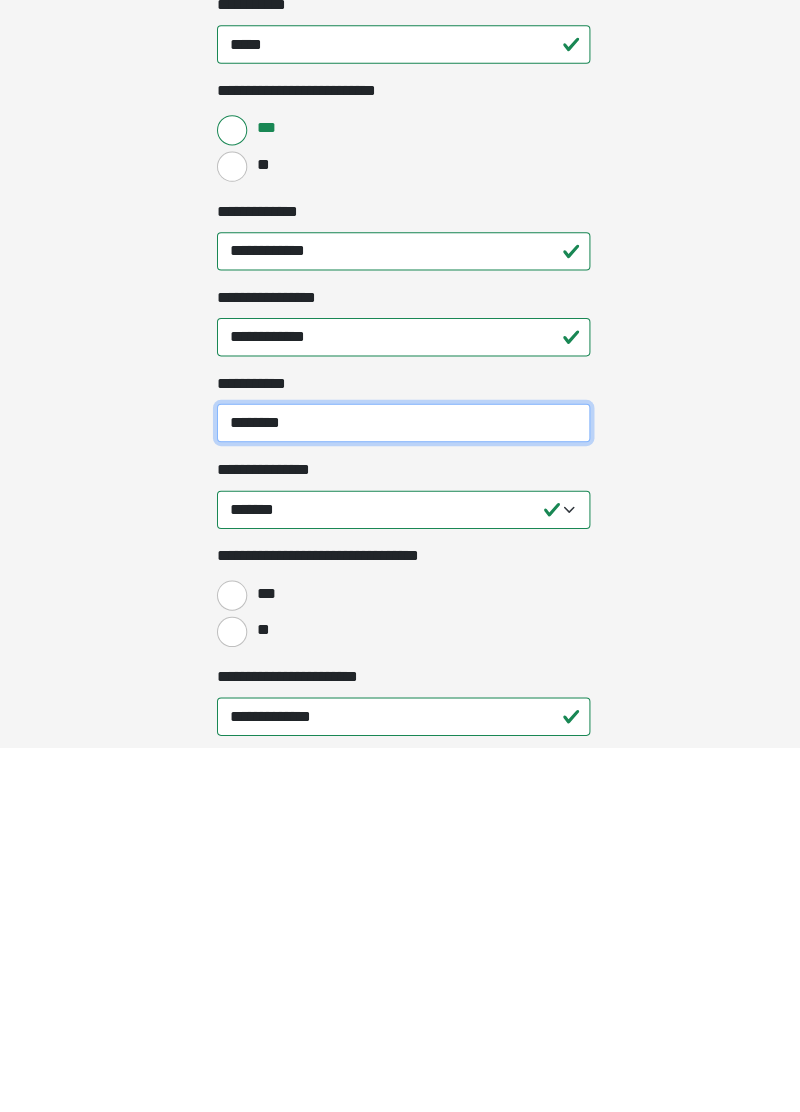 click on "********" at bounding box center [400, 790] 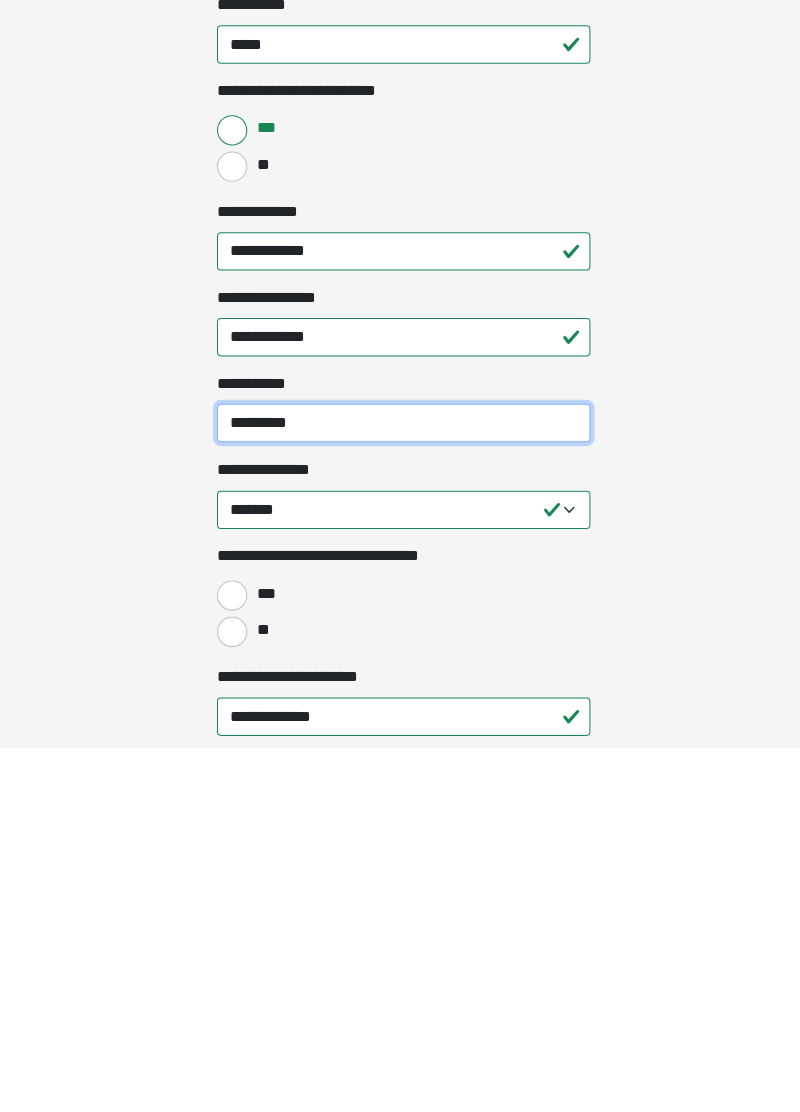 click on "*********" at bounding box center (400, 790) 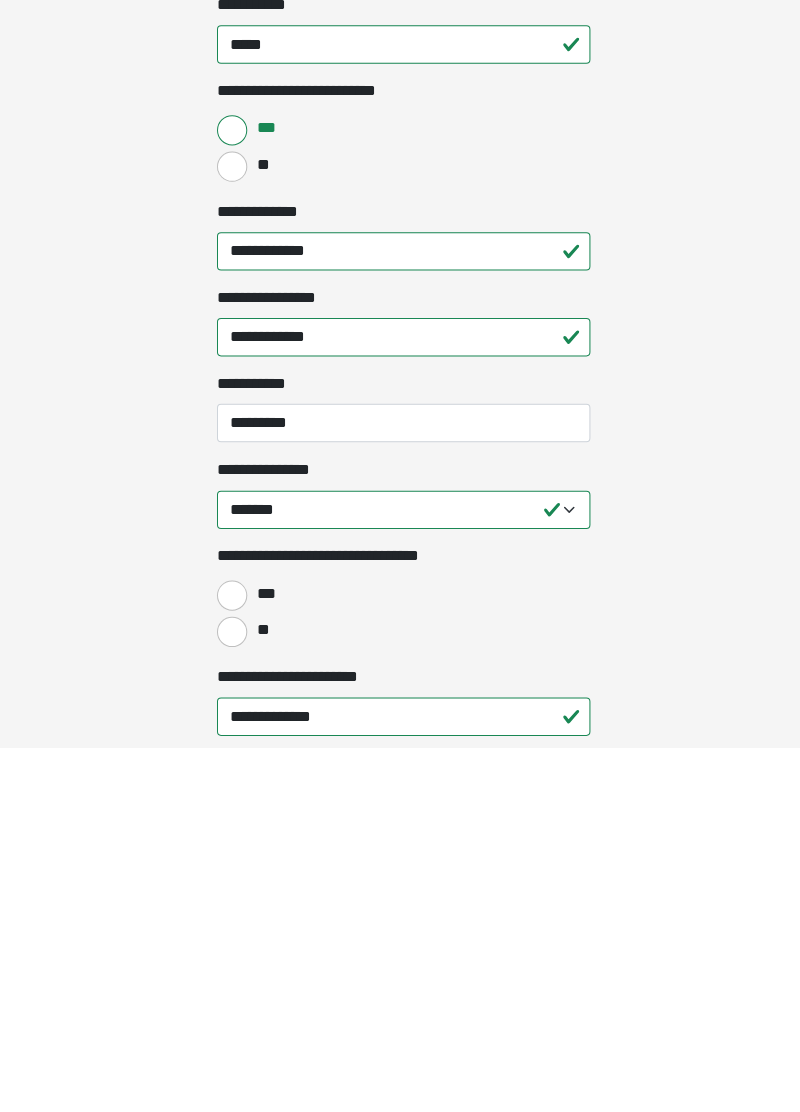 click on "**********" at bounding box center [400, 859] 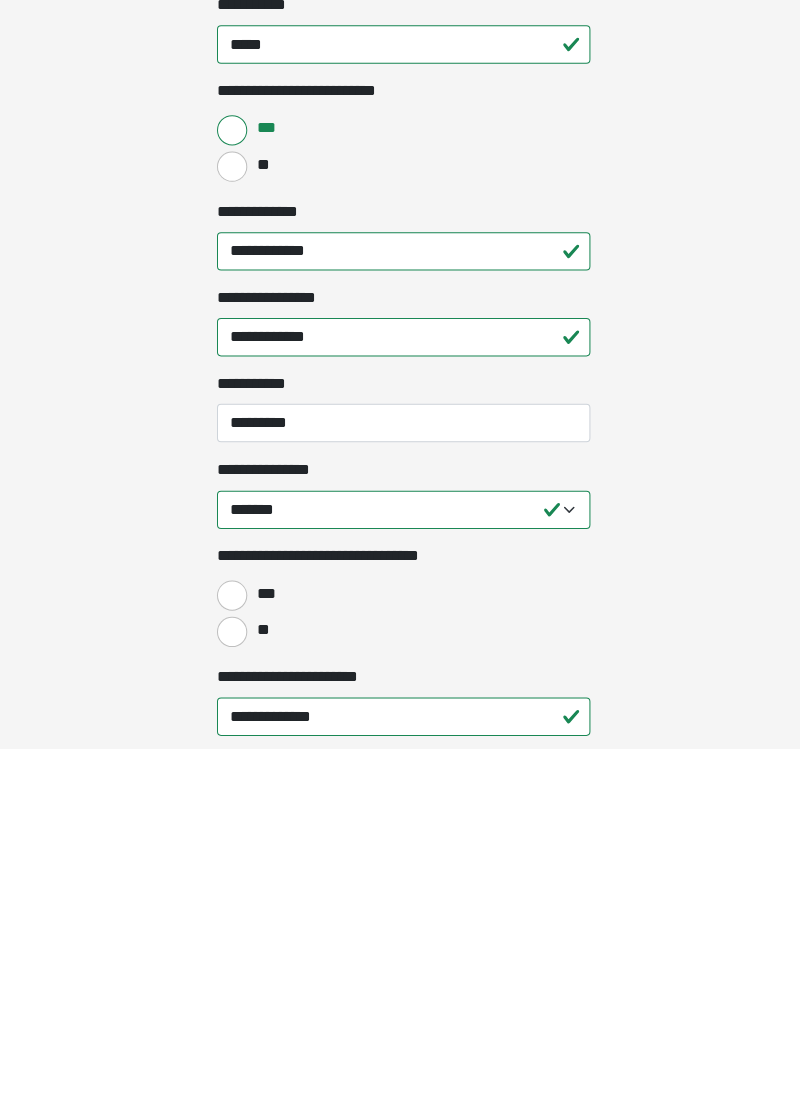 scroll, scrollTop: 719, scrollLeft: 0, axis: vertical 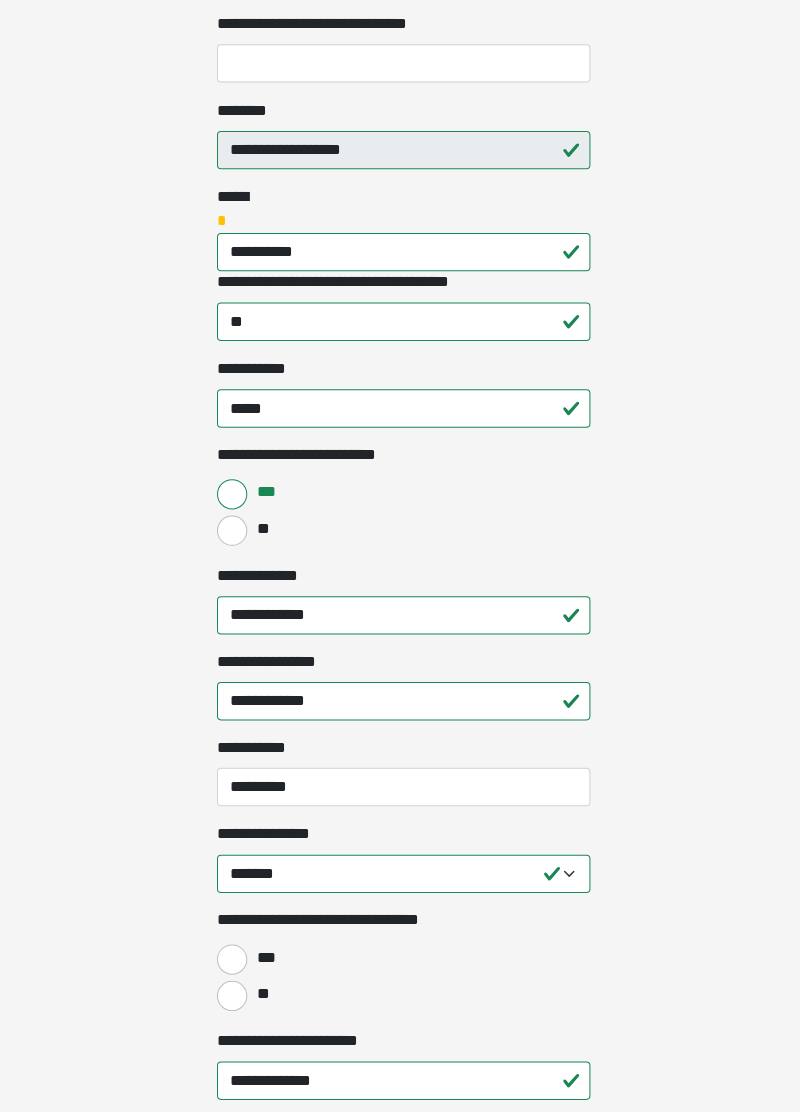click on "**********" at bounding box center (400, 818) 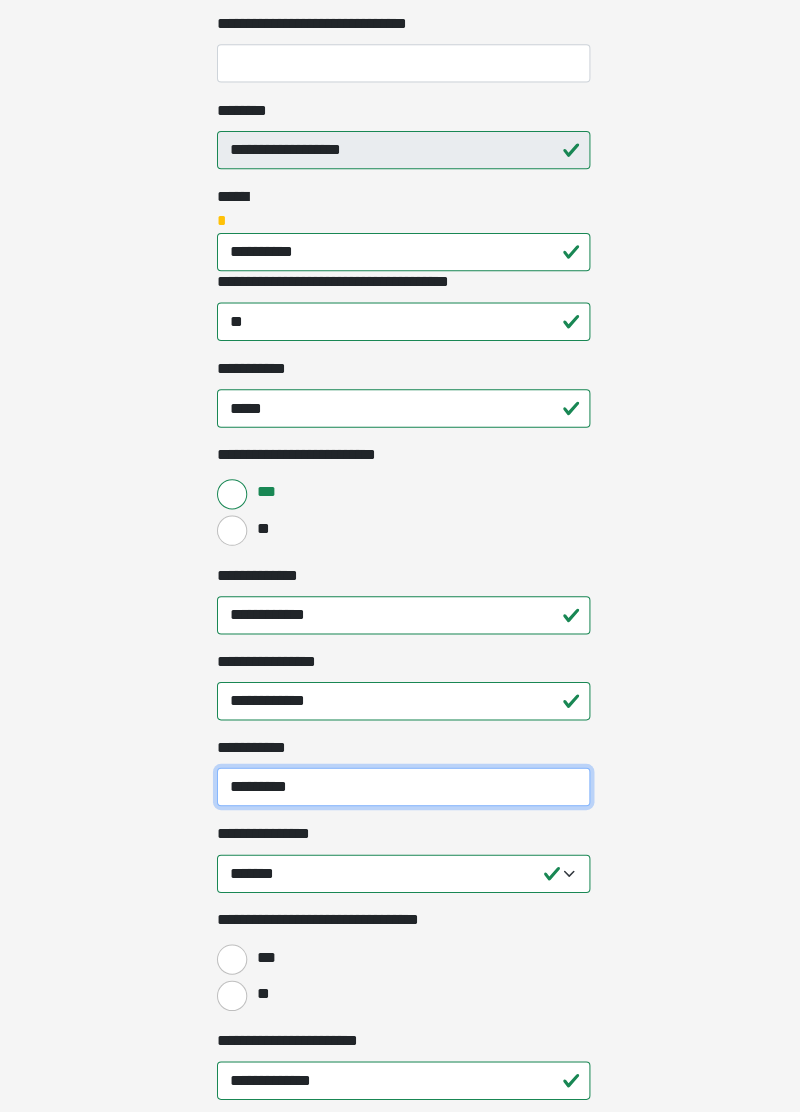 click on "*********" at bounding box center [400, 790] 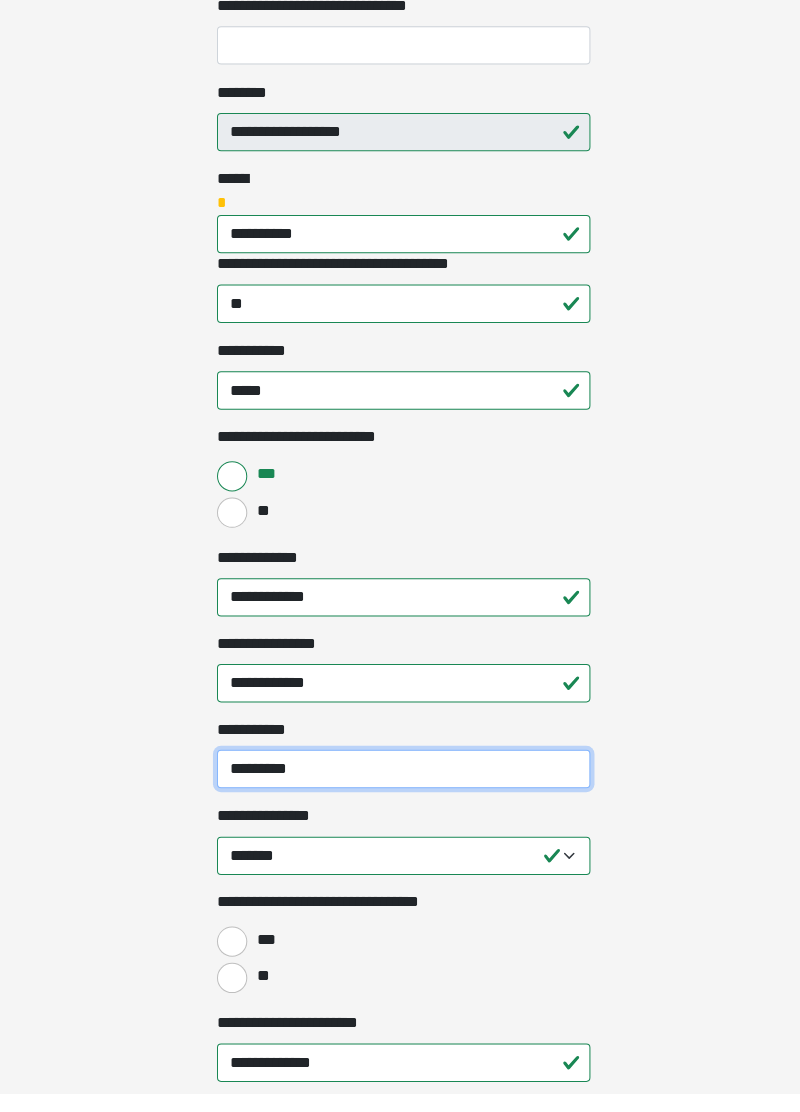 scroll, scrollTop: 766, scrollLeft: 0, axis: vertical 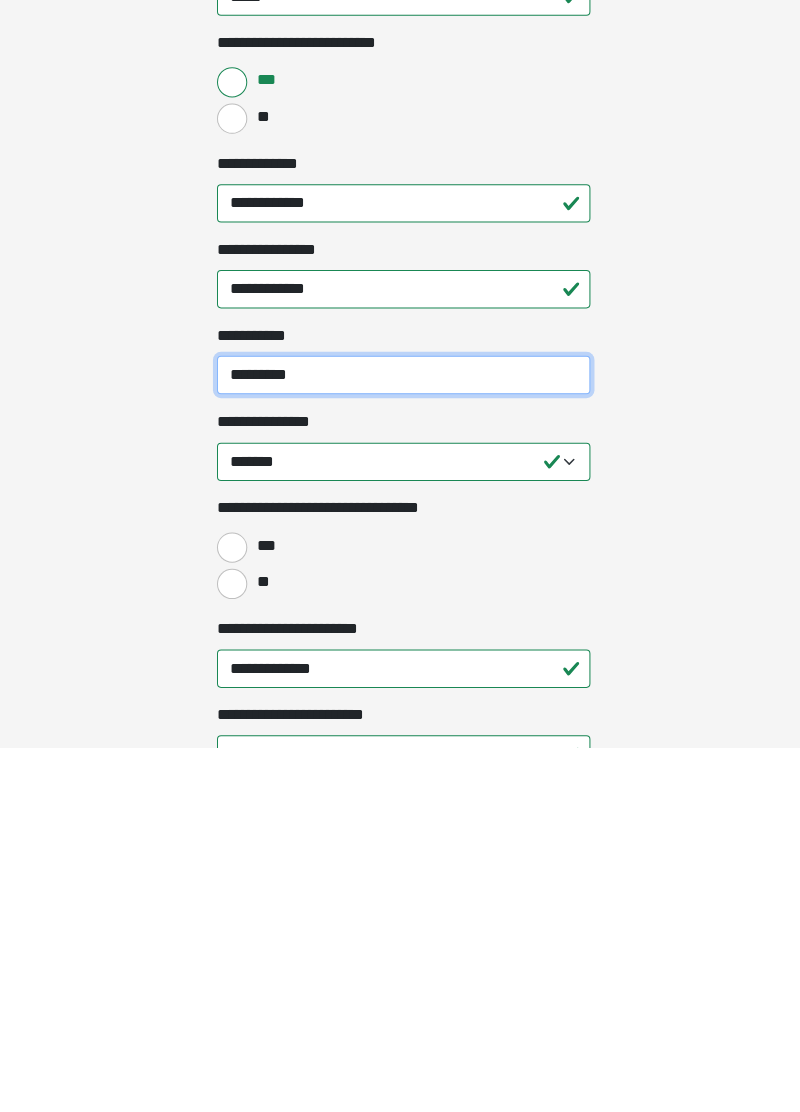 click on "*********" at bounding box center (400, 743) 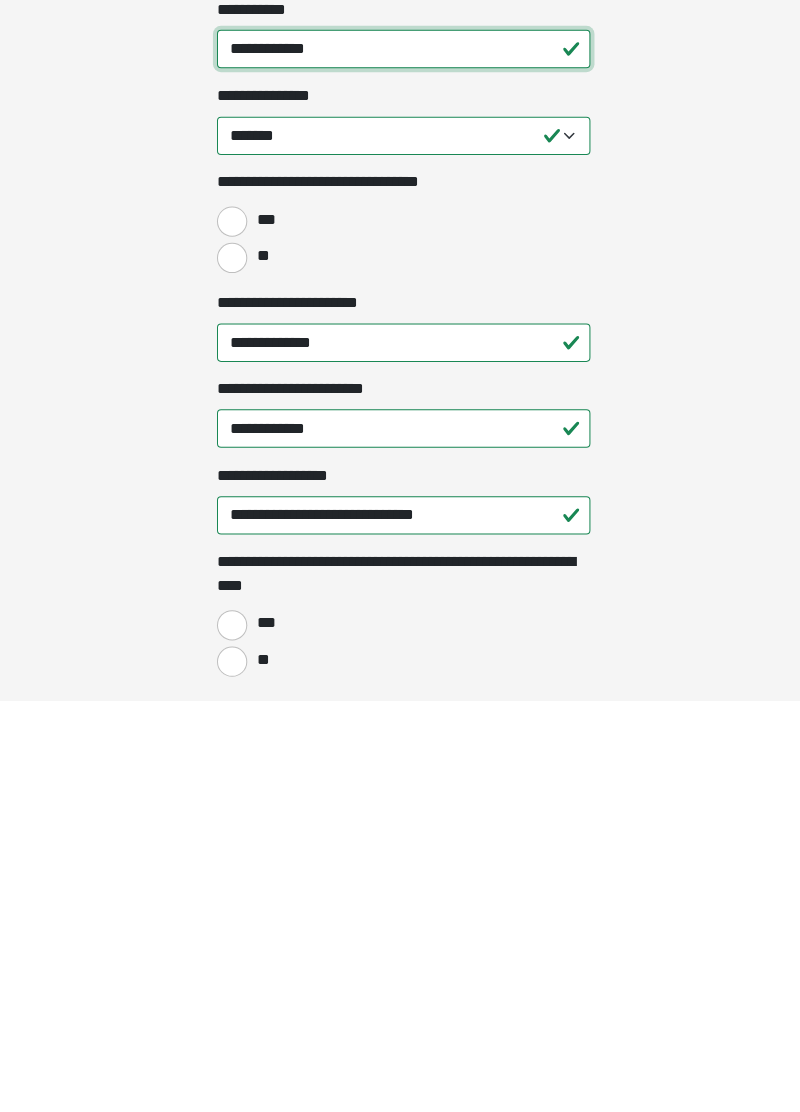 scroll, scrollTop: 1046, scrollLeft: 0, axis: vertical 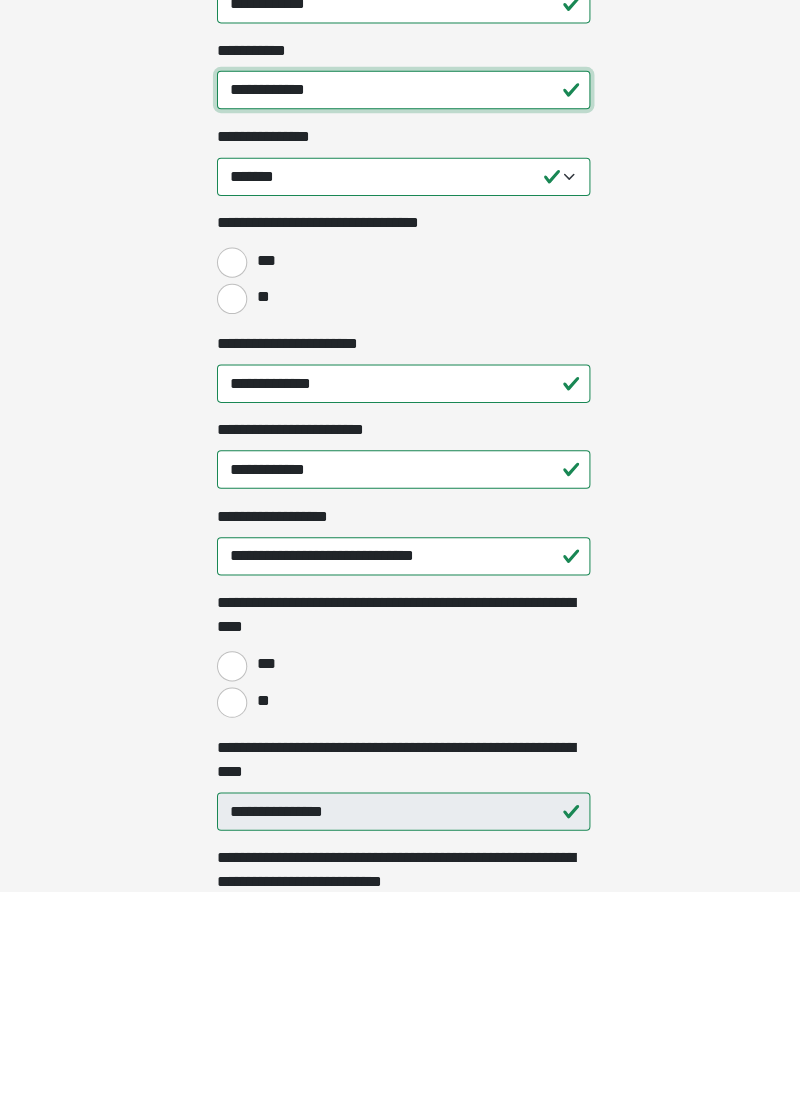type on "**********" 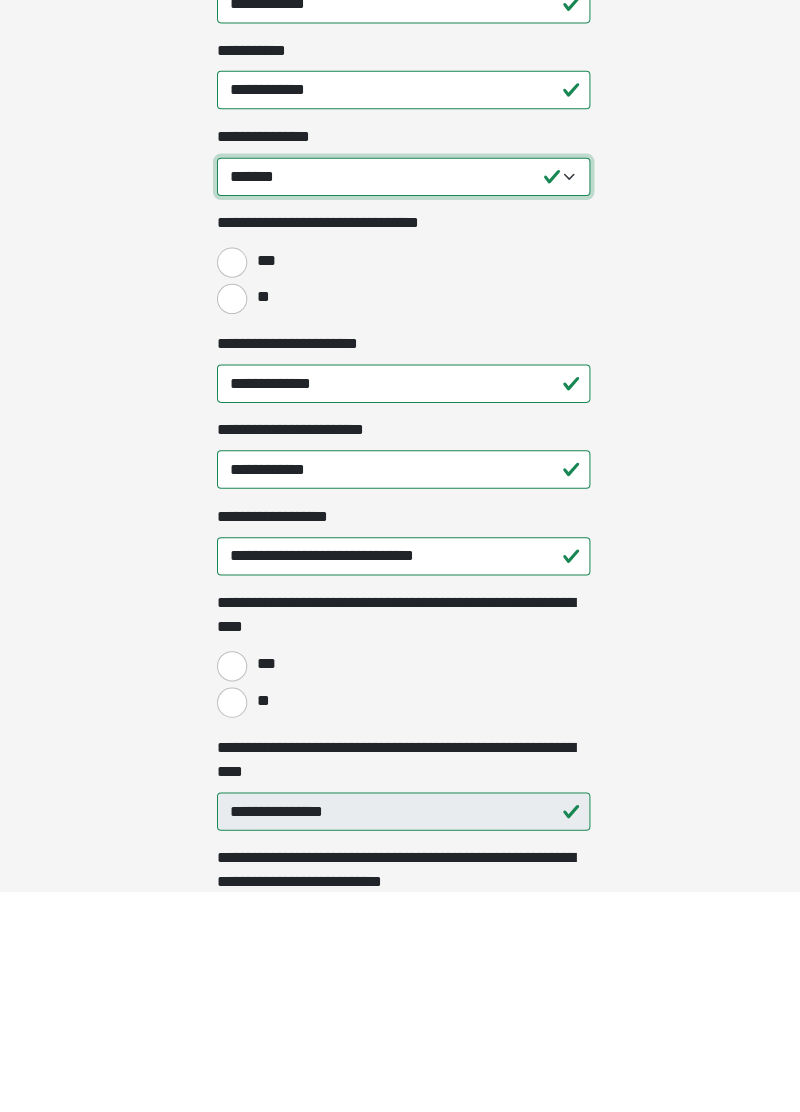 click on "**********" at bounding box center [400, 404] 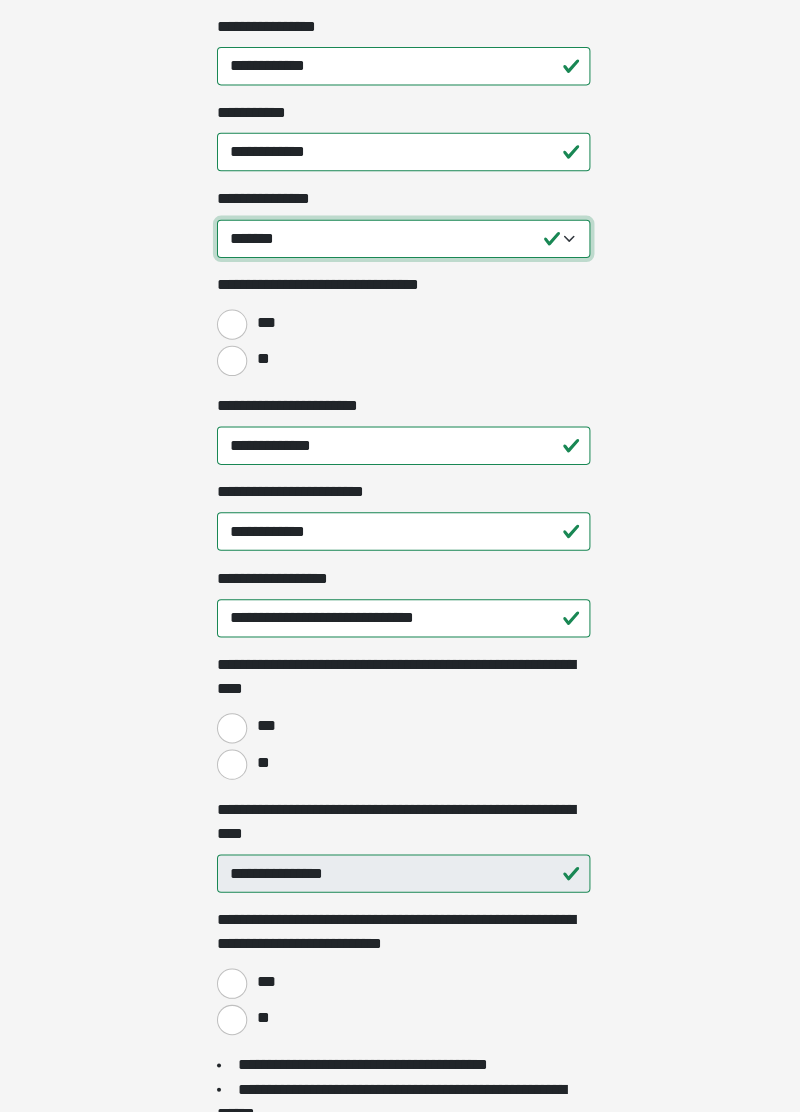 scroll, scrollTop: 1349, scrollLeft: 0, axis: vertical 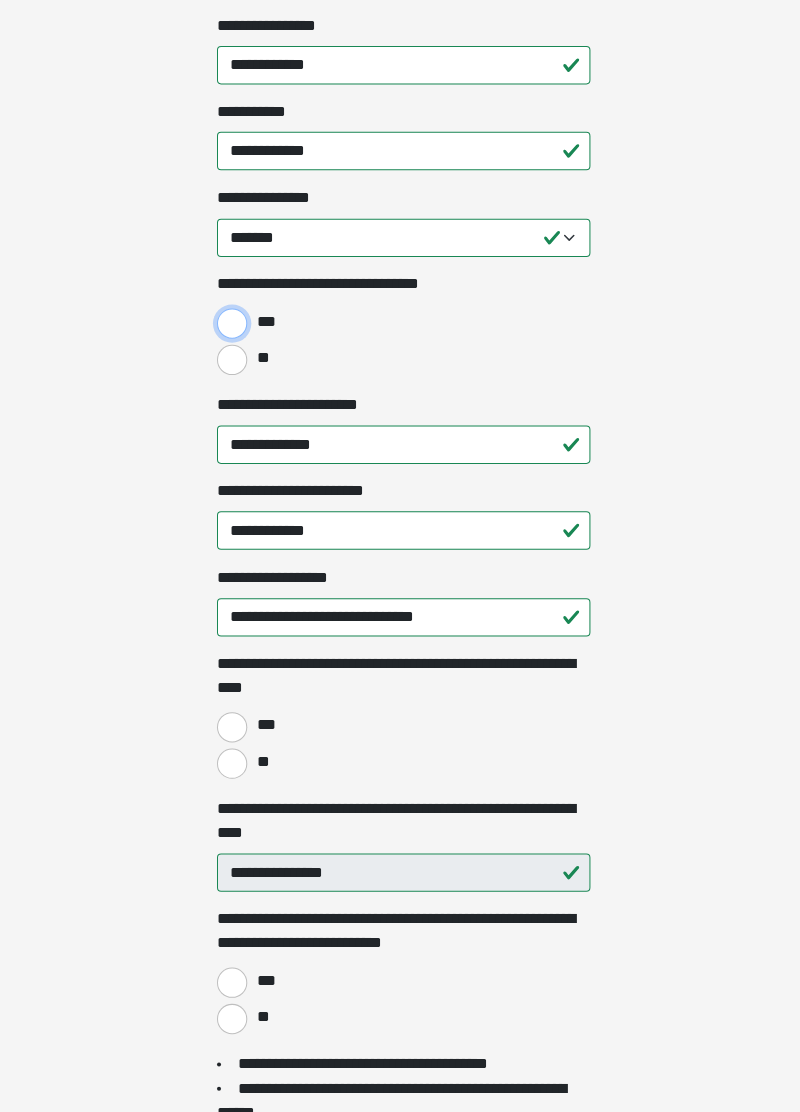 click on "***" at bounding box center [230, 331] 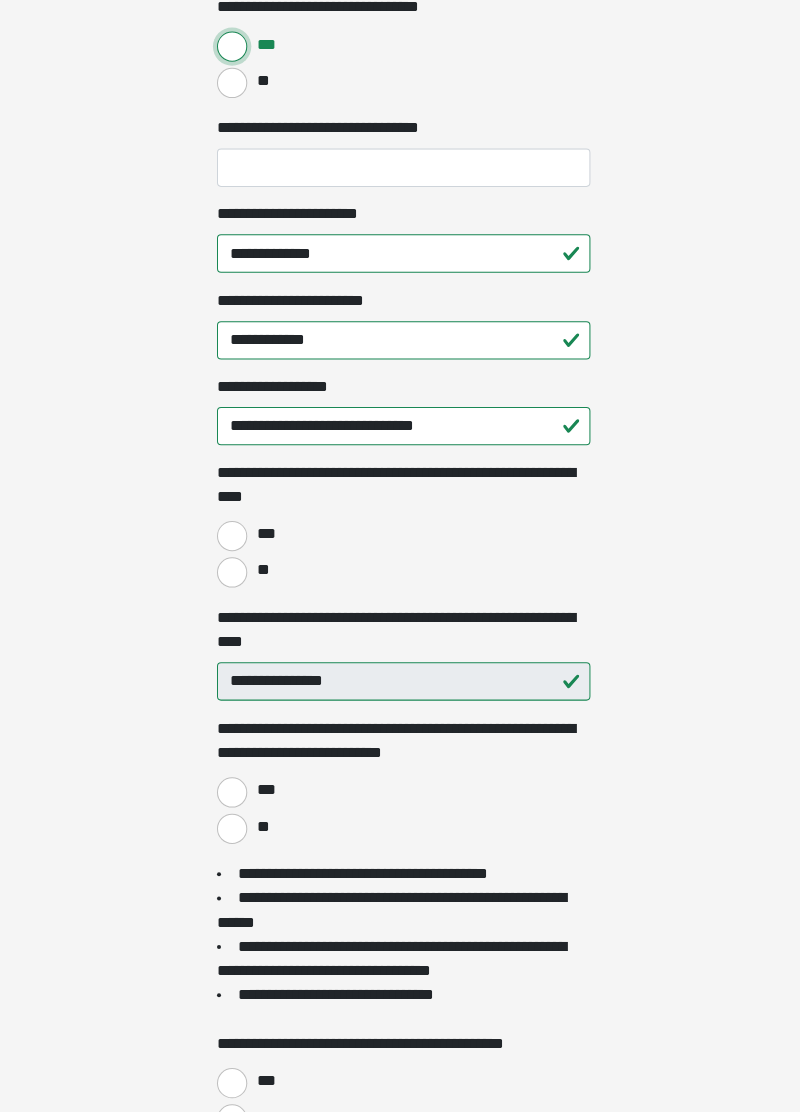 scroll, scrollTop: 1630, scrollLeft: 0, axis: vertical 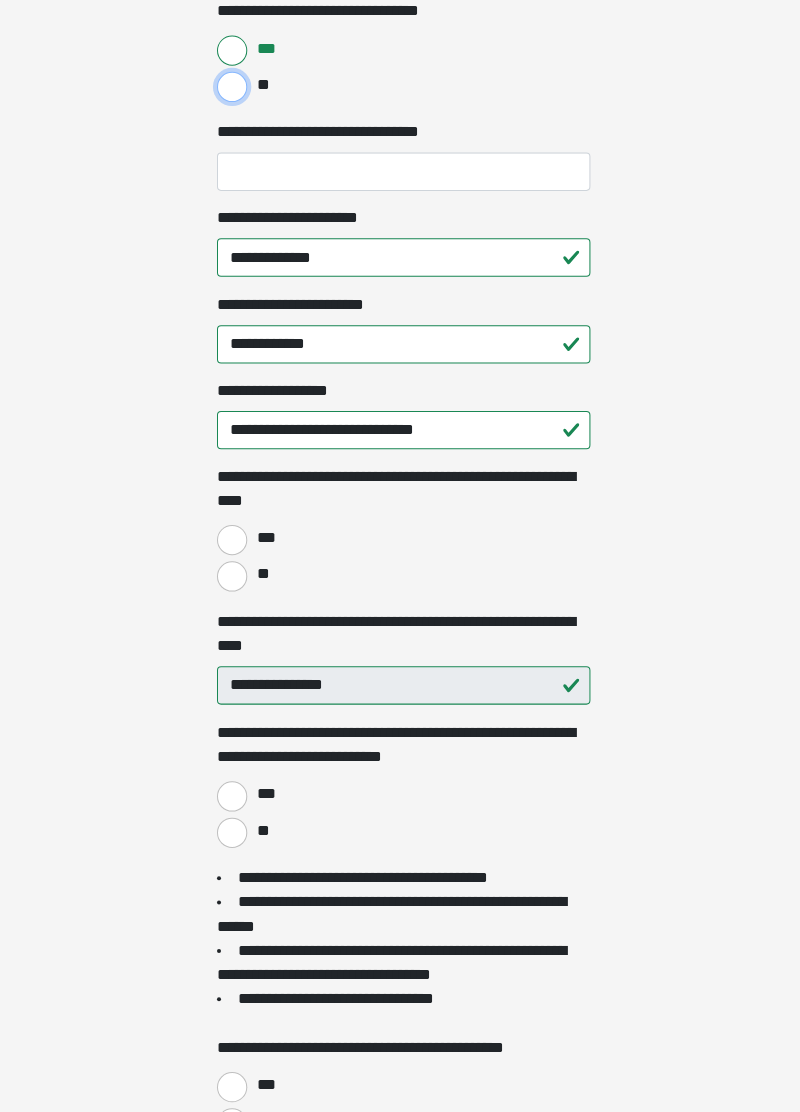 click on "**" at bounding box center (230, 86) 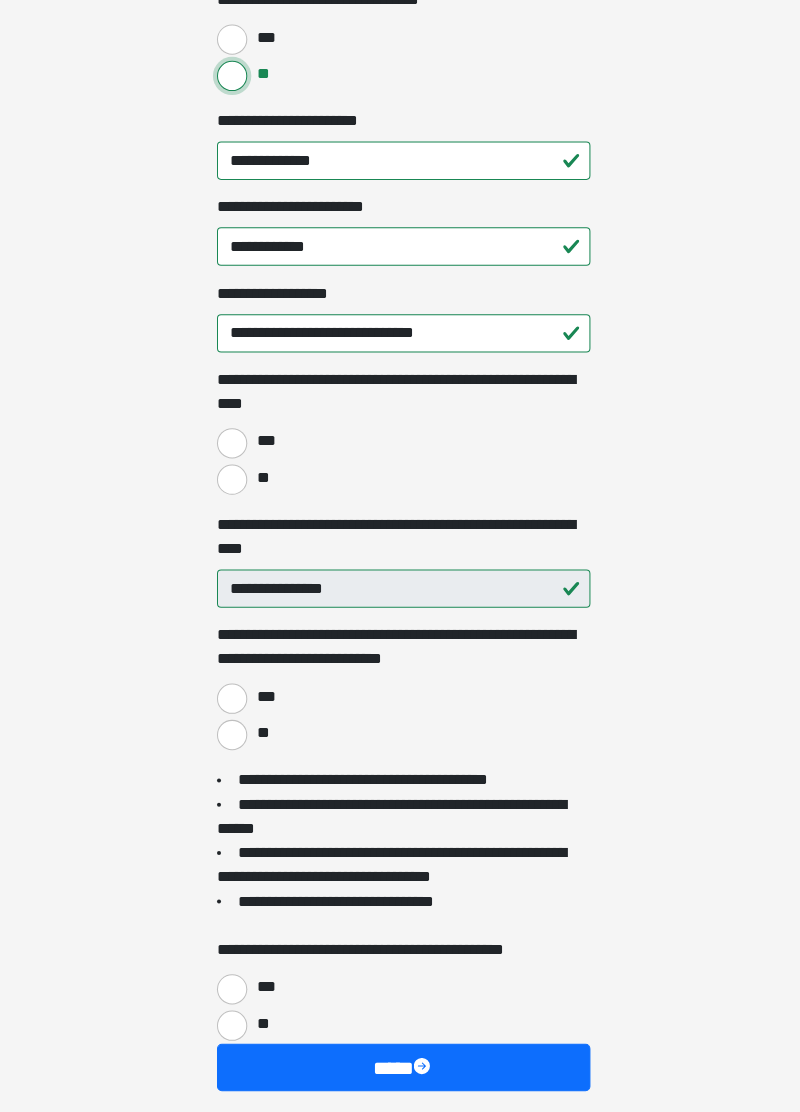 scroll, scrollTop: 1632, scrollLeft: 0, axis: vertical 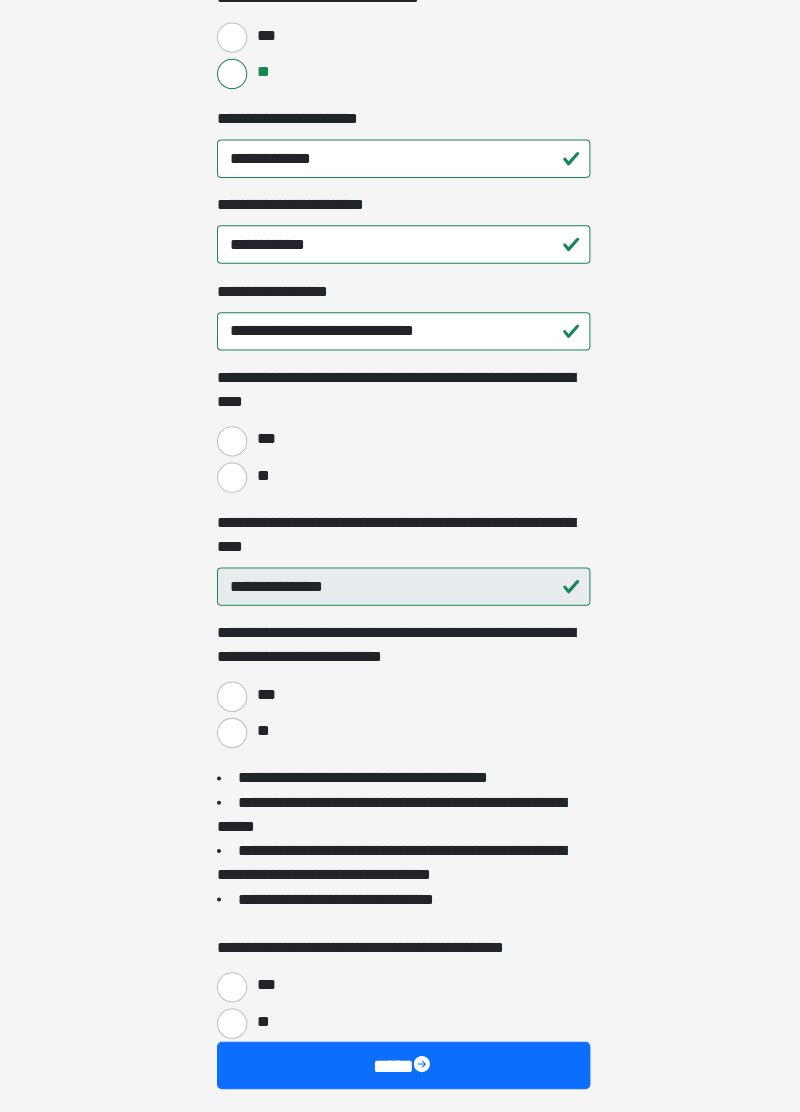 click on "***" at bounding box center [263, 446] 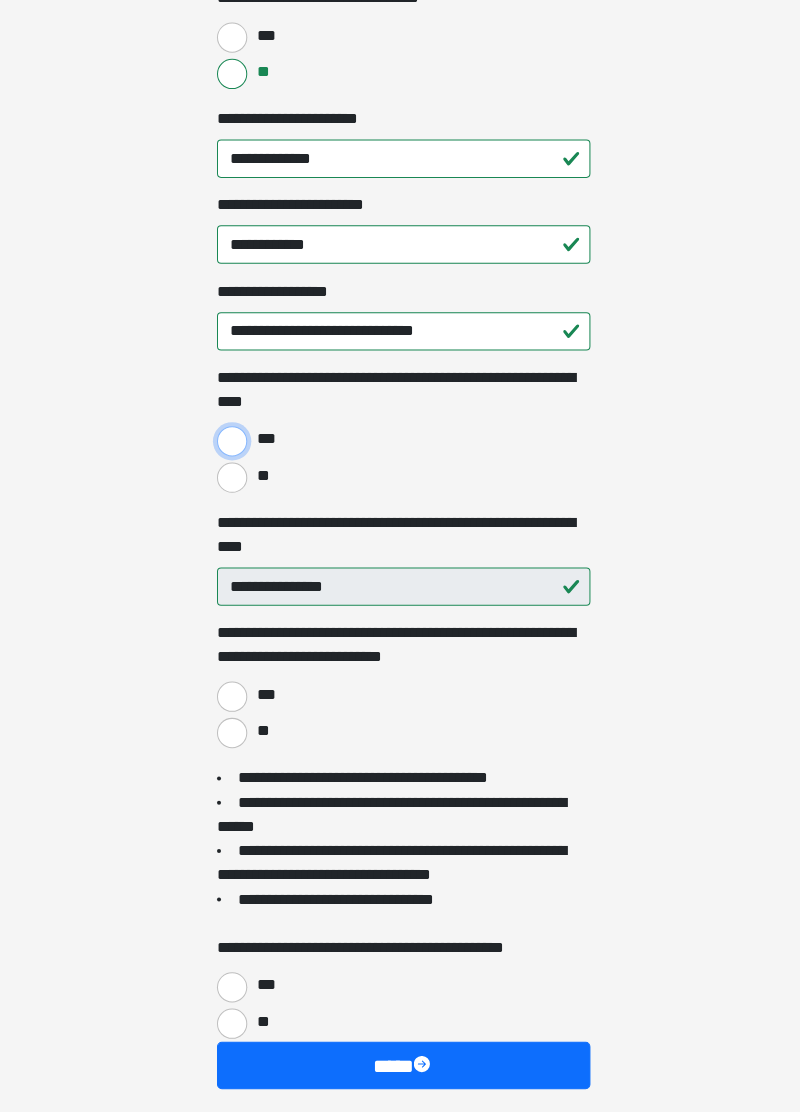 click on "***" at bounding box center [230, 448] 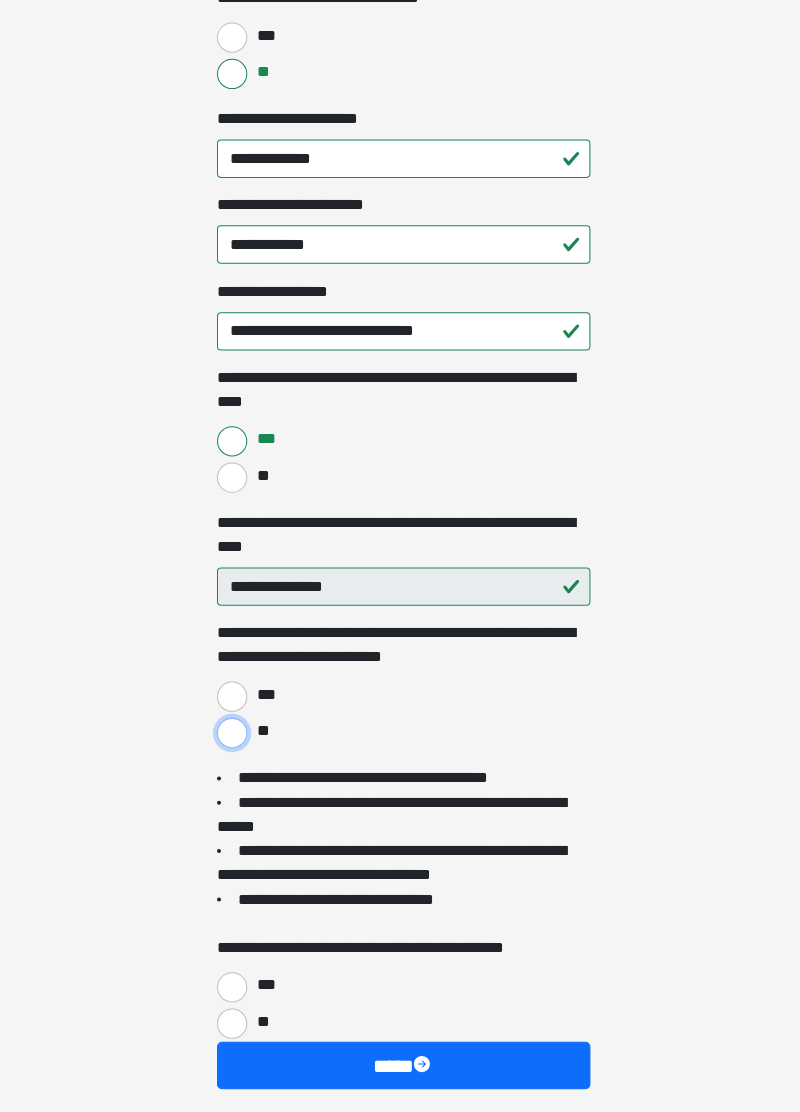 click on "**" at bounding box center [230, 737] 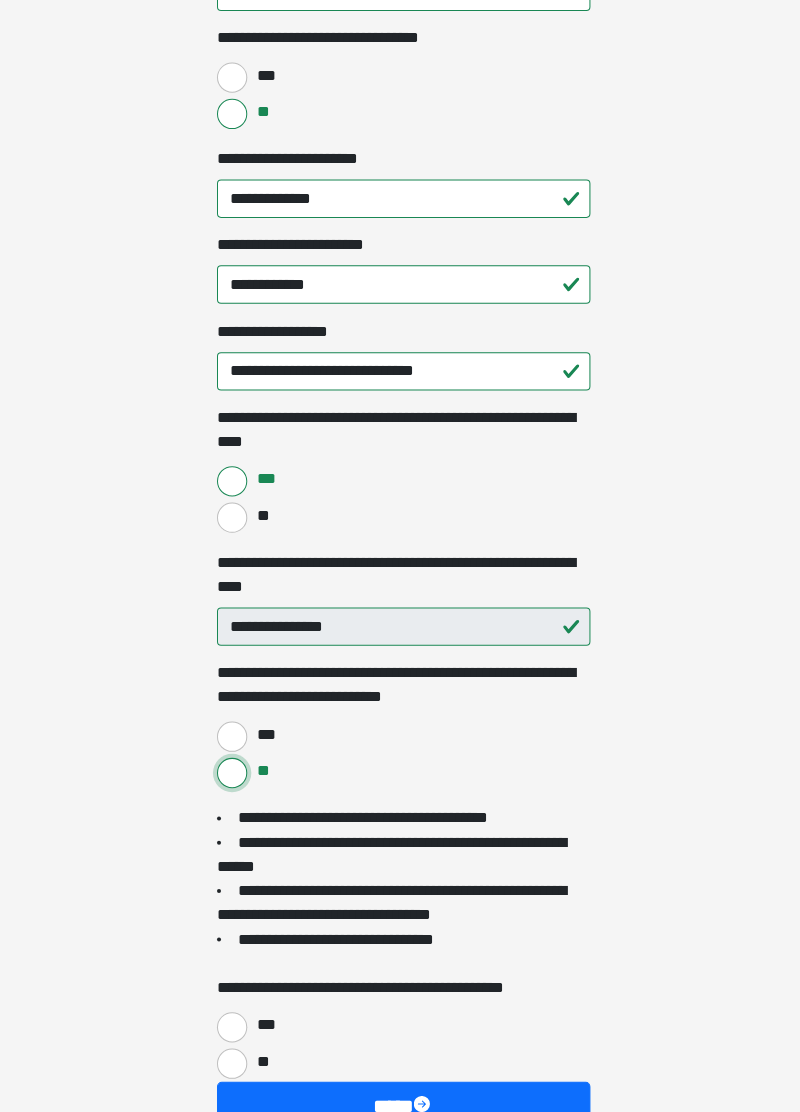 scroll, scrollTop: 1632, scrollLeft: 0, axis: vertical 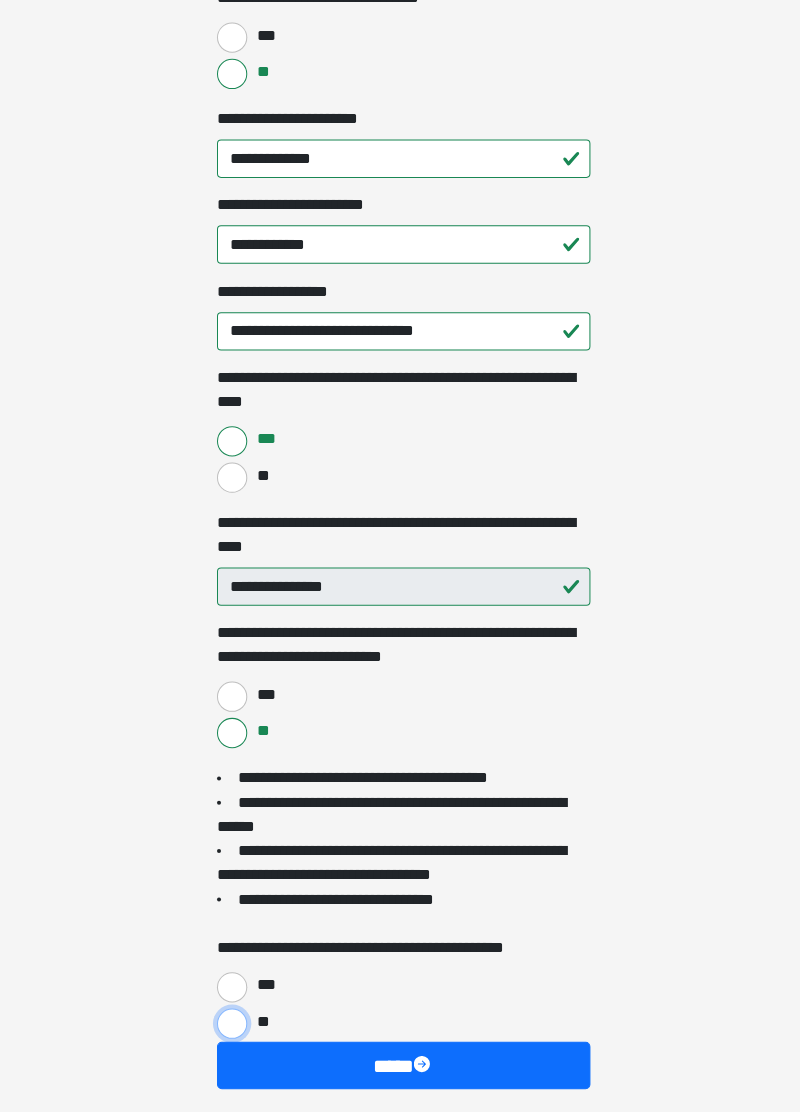 click on "**" at bounding box center (230, 1025) 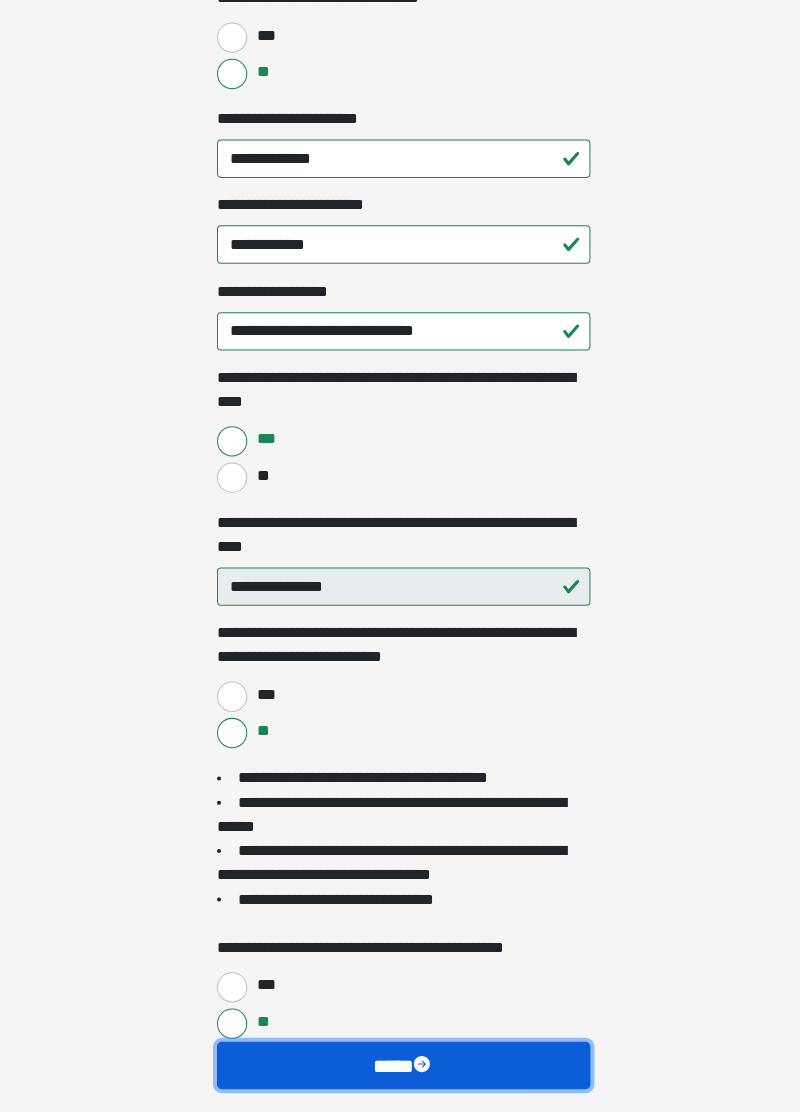 click on "****" at bounding box center [400, 1066] 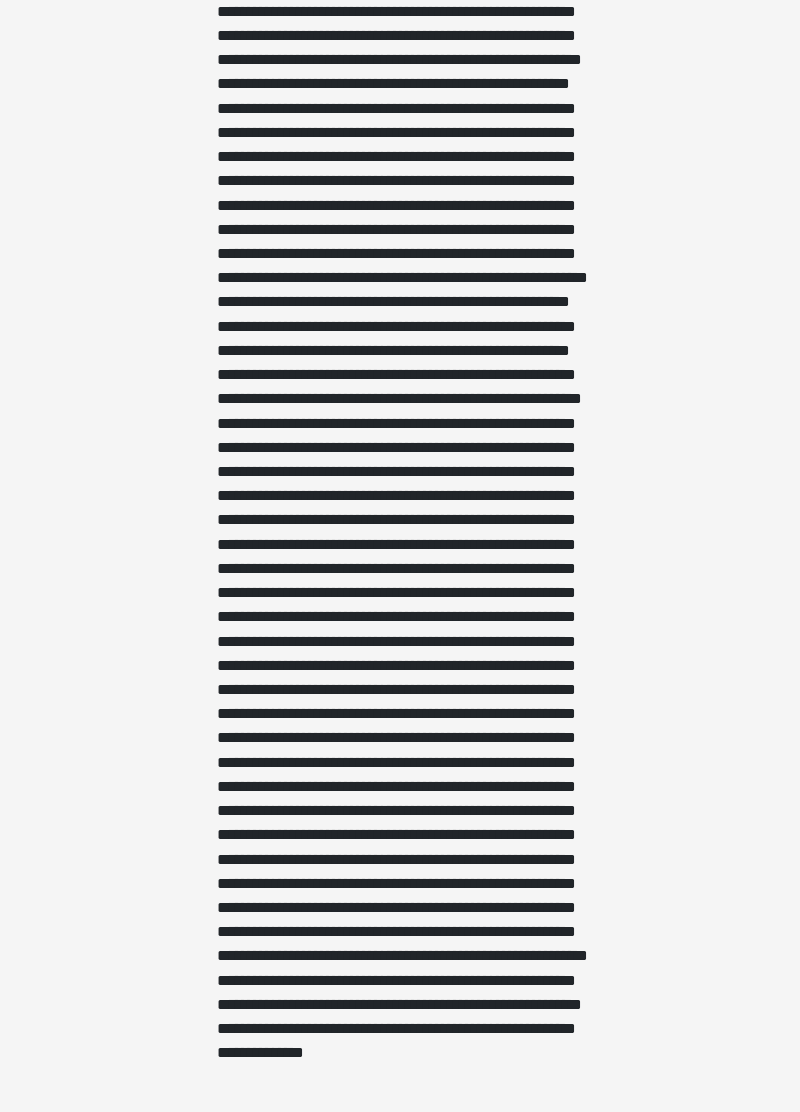 scroll, scrollTop: 621, scrollLeft: 0, axis: vertical 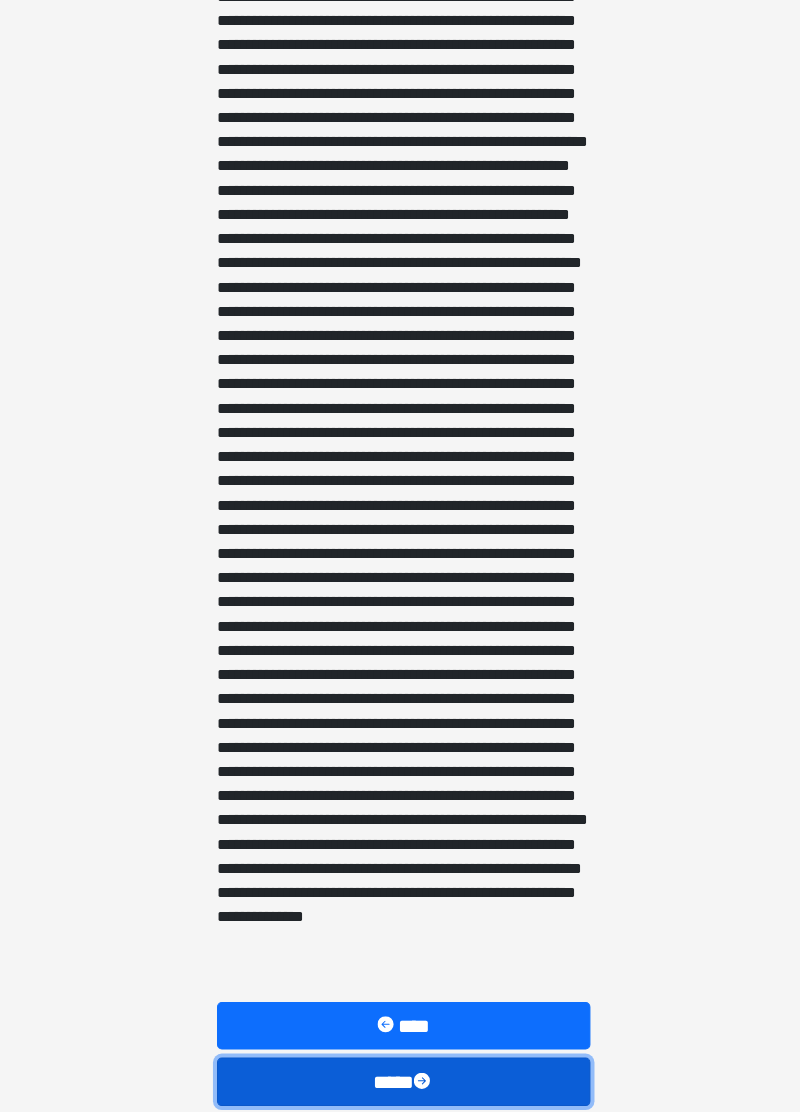 click on "****" at bounding box center [400, 1081] 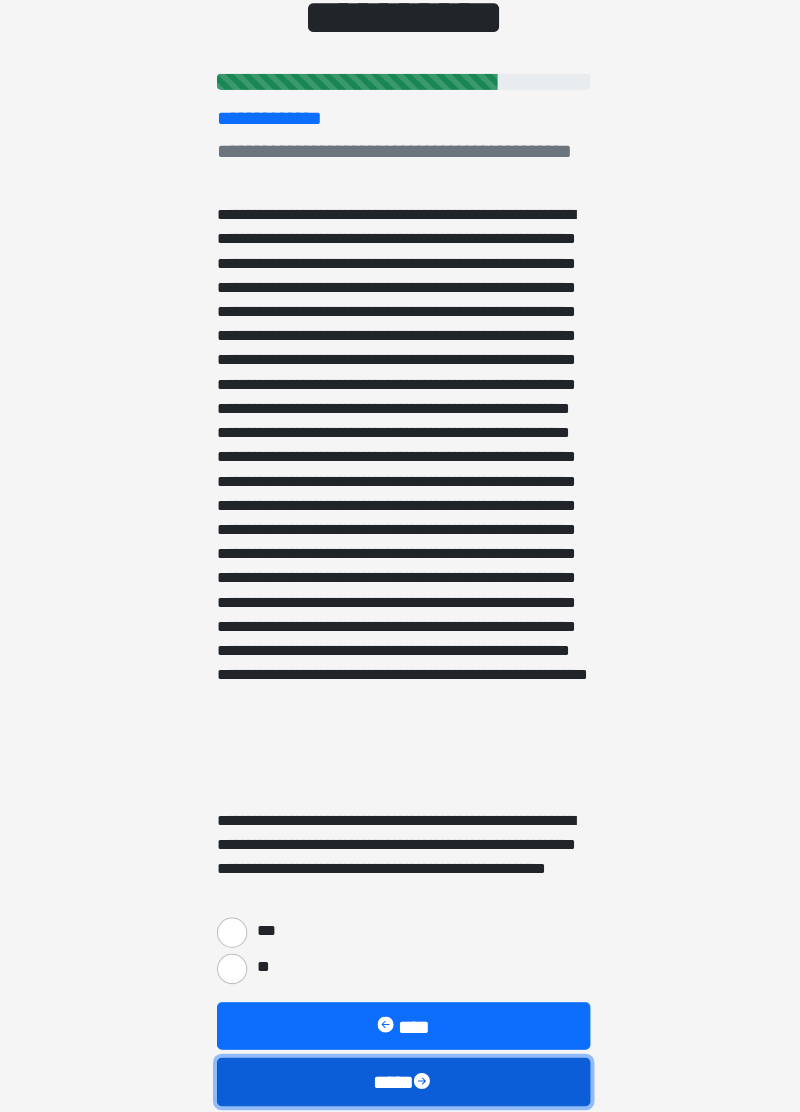 scroll, scrollTop: 213, scrollLeft: 0, axis: vertical 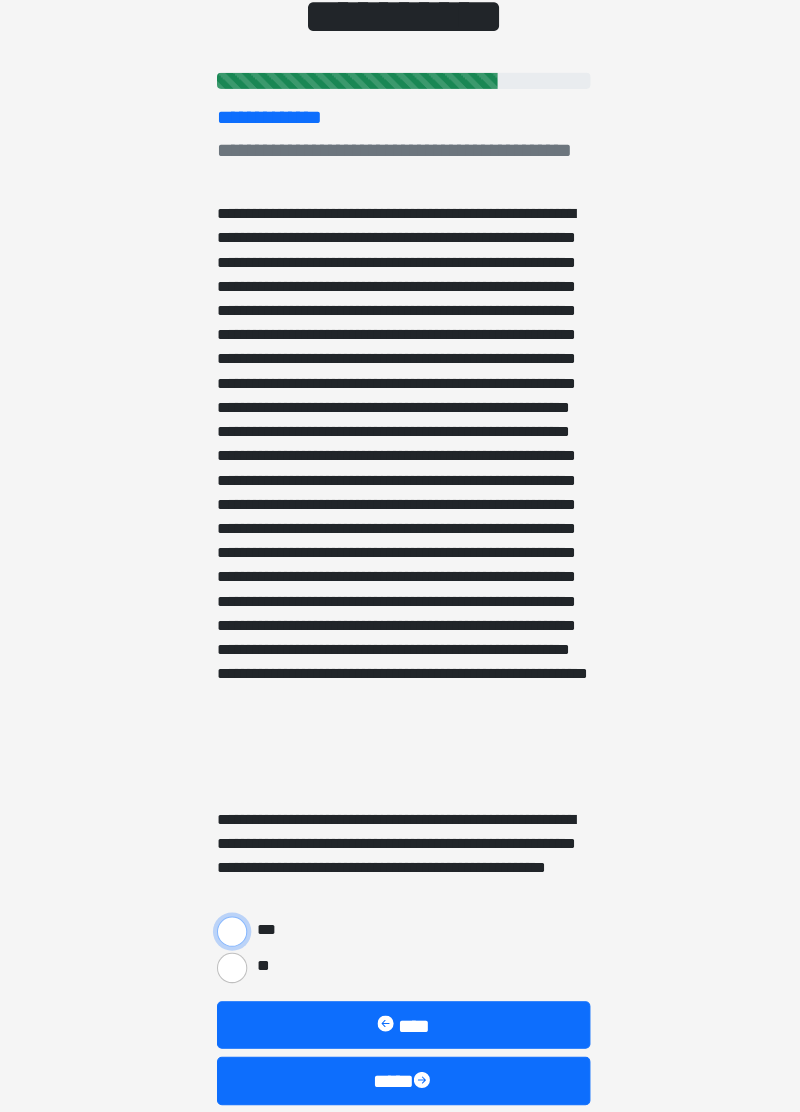click on "***" at bounding box center (230, 934) 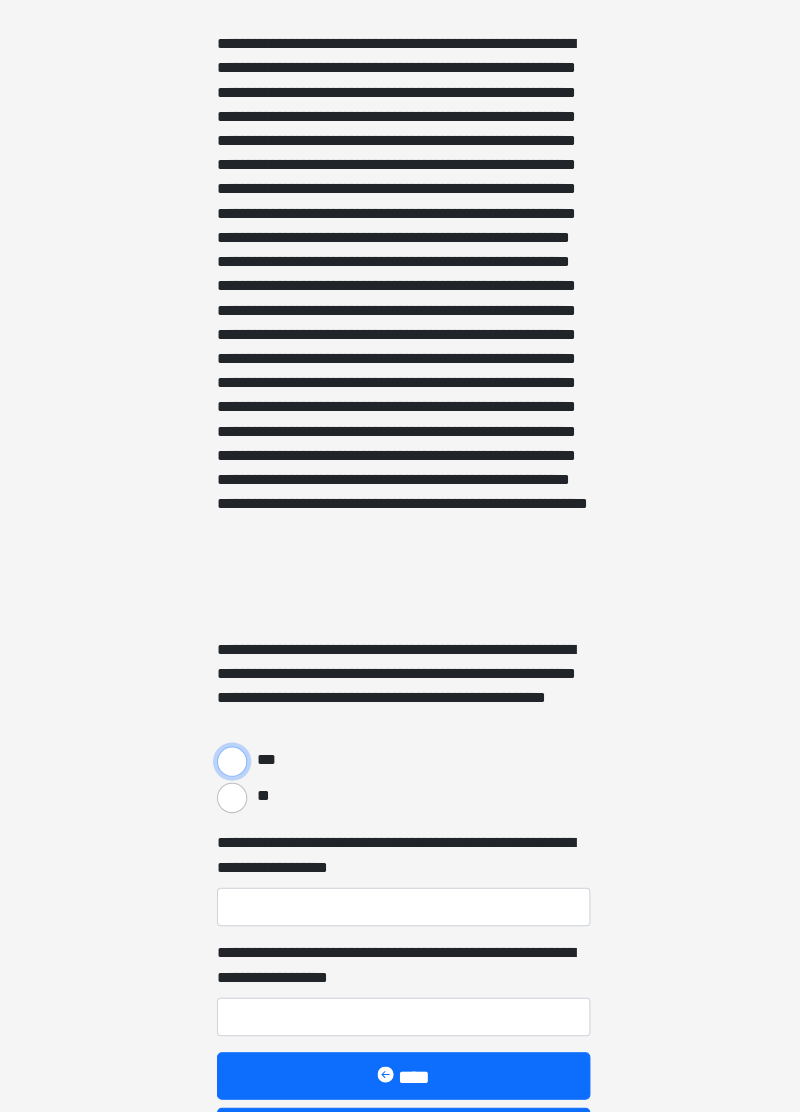 scroll, scrollTop: 432, scrollLeft: 0, axis: vertical 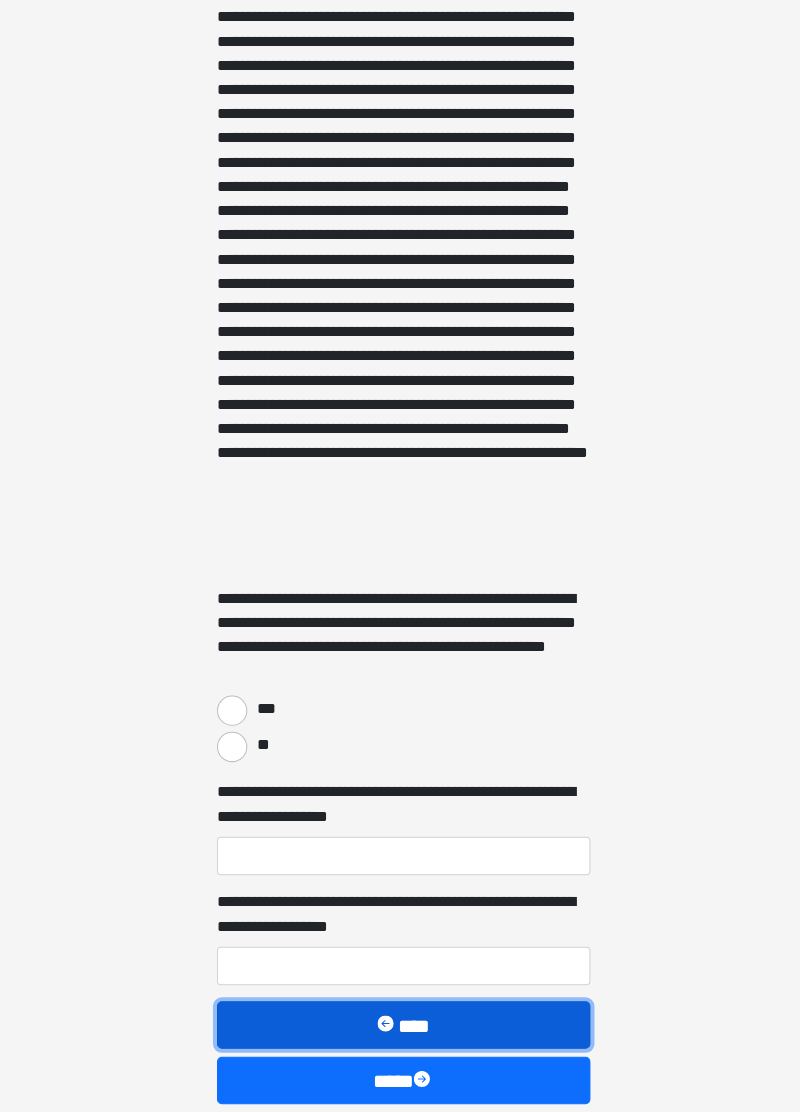 click on "****" at bounding box center [400, 1026] 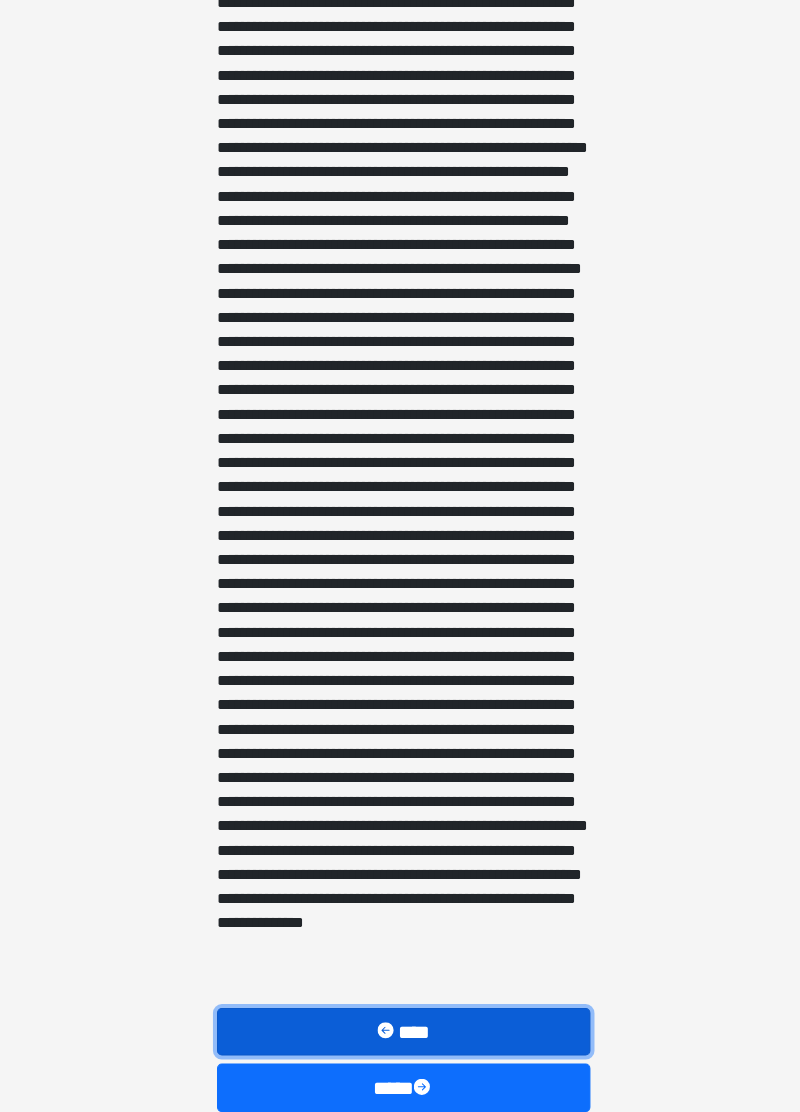 scroll, scrollTop: 621, scrollLeft: 0, axis: vertical 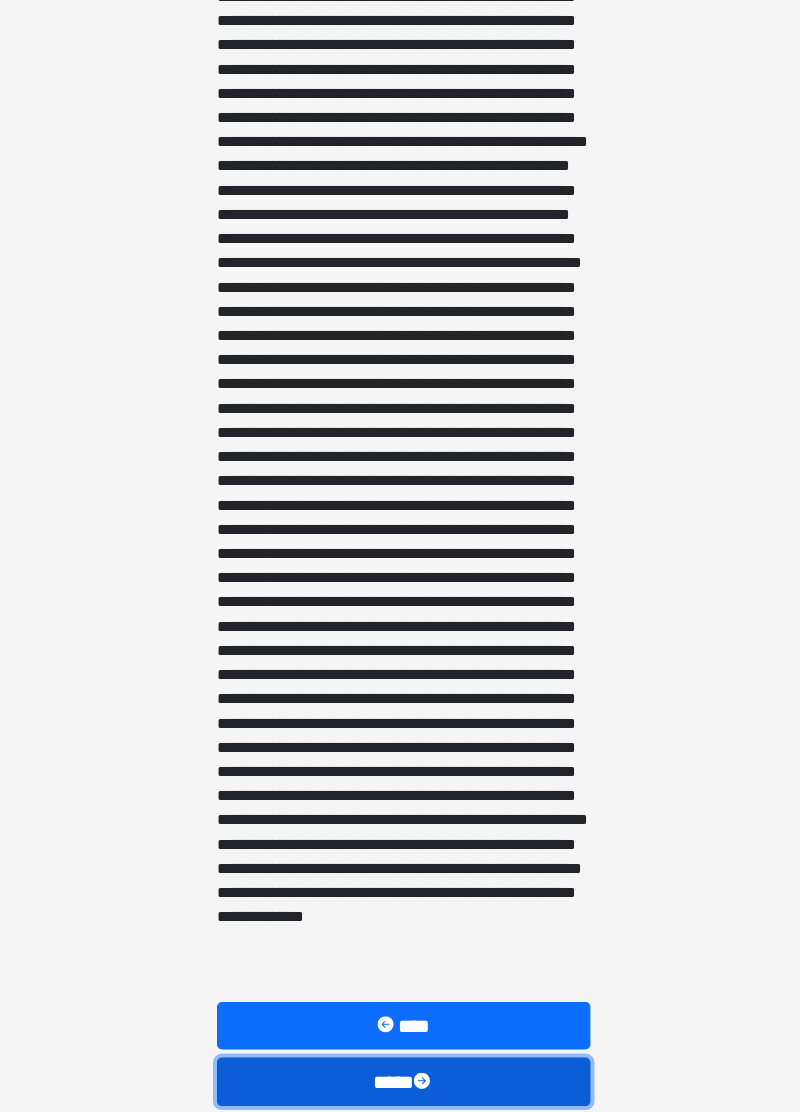 click on "****" at bounding box center (400, 1081) 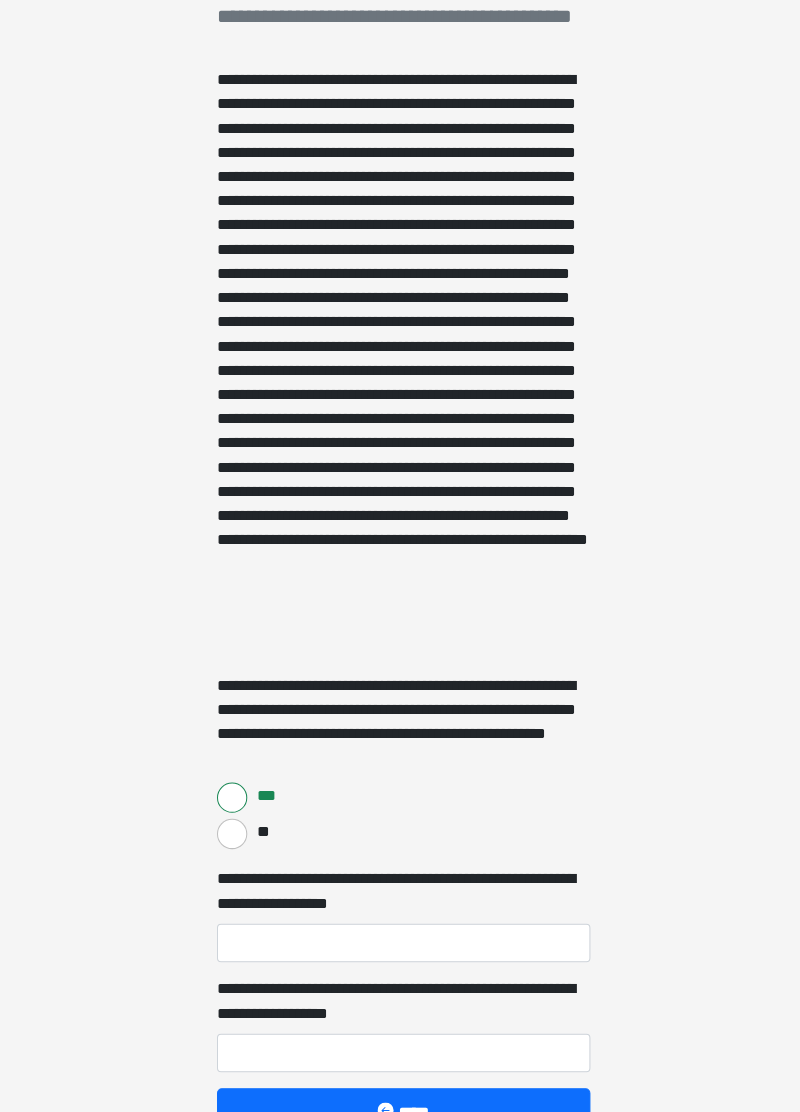 scroll, scrollTop: 432, scrollLeft: 0, axis: vertical 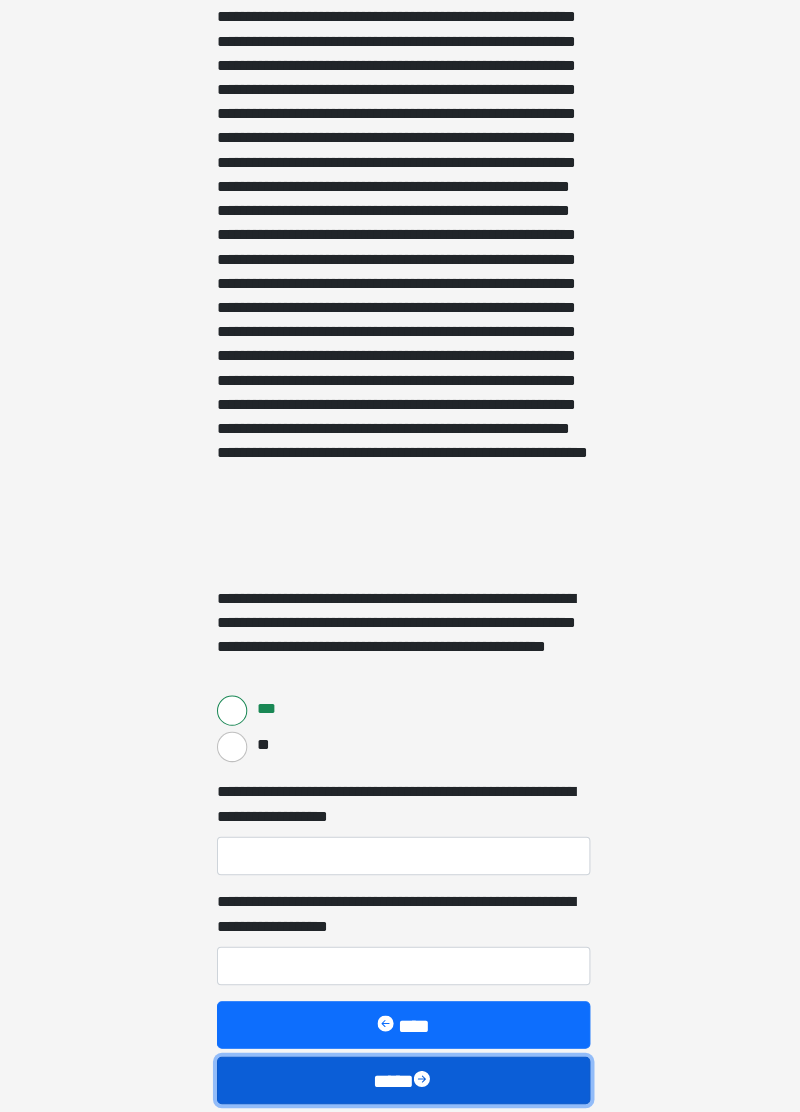 click on "****" at bounding box center (400, 1081) 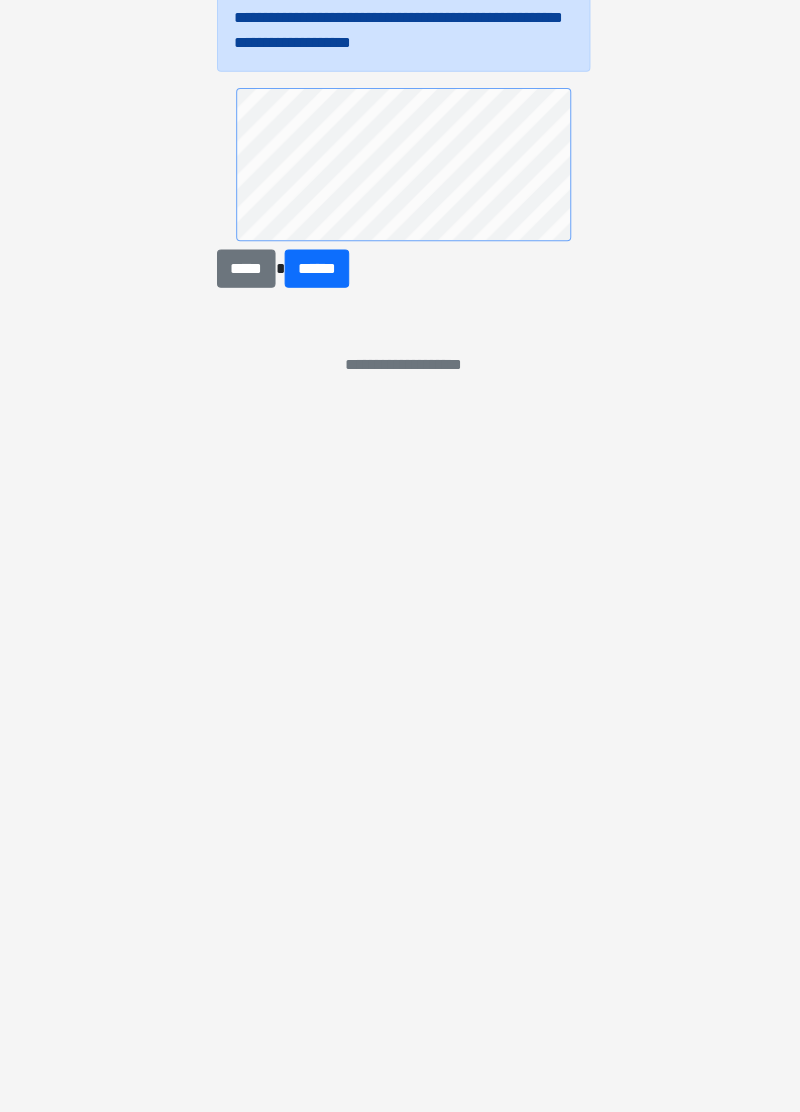 scroll, scrollTop: 0, scrollLeft: 0, axis: both 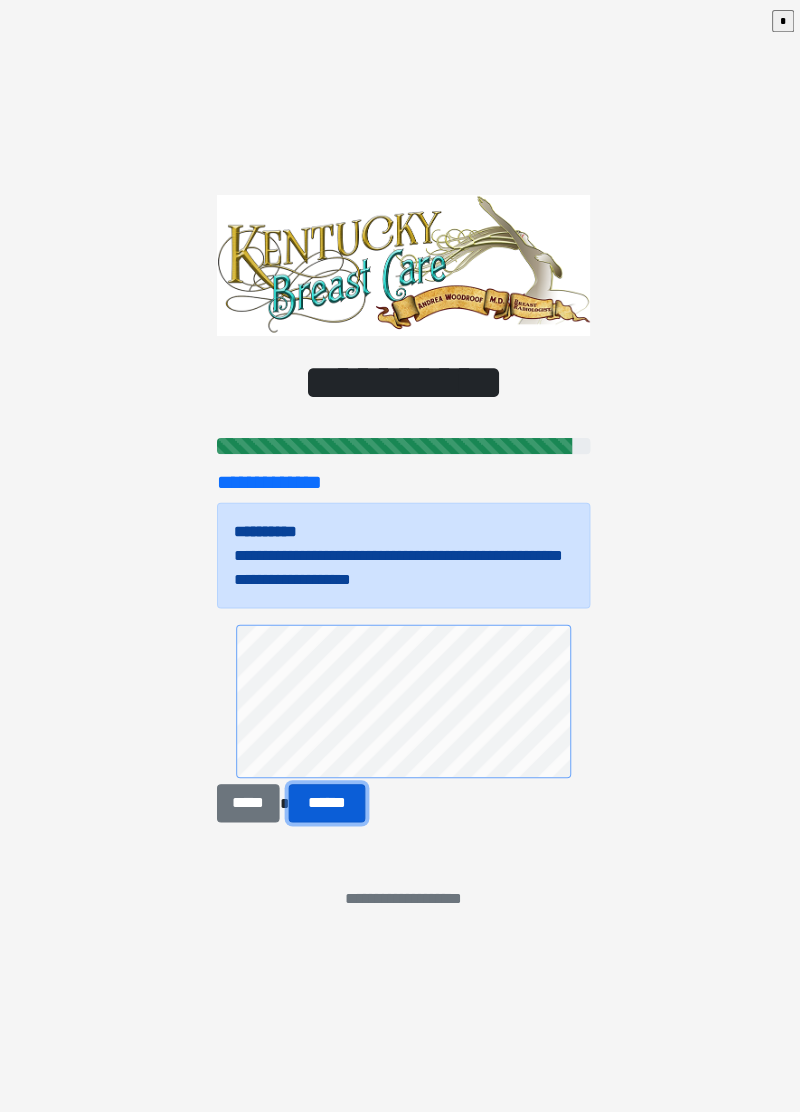 click on "******" at bounding box center [324, 795] 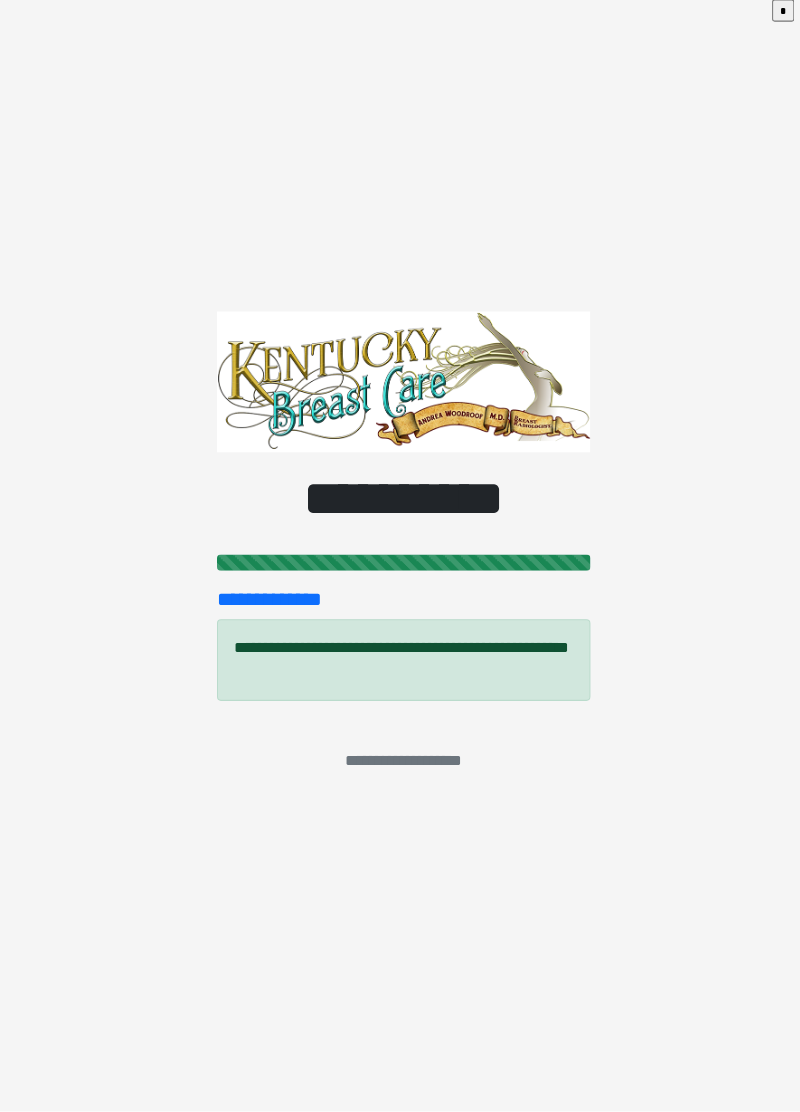 scroll, scrollTop: 0, scrollLeft: 0, axis: both 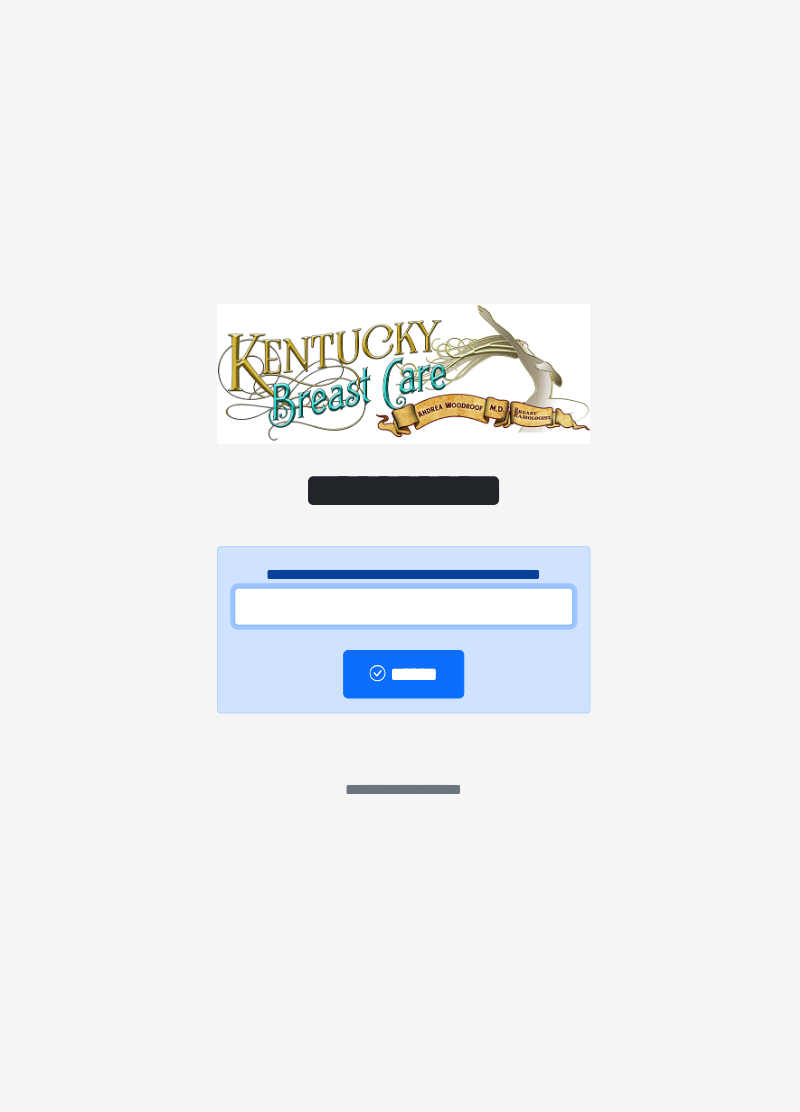 click at bounding box center [400, 601] 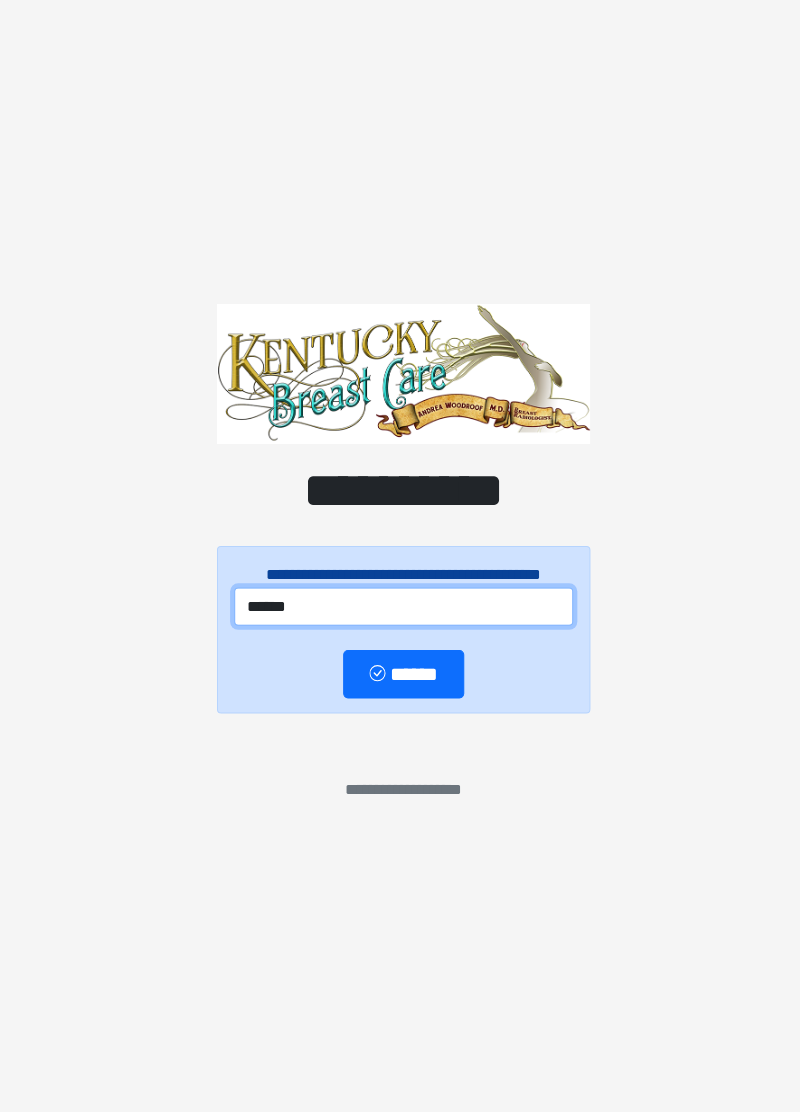 type on "******" 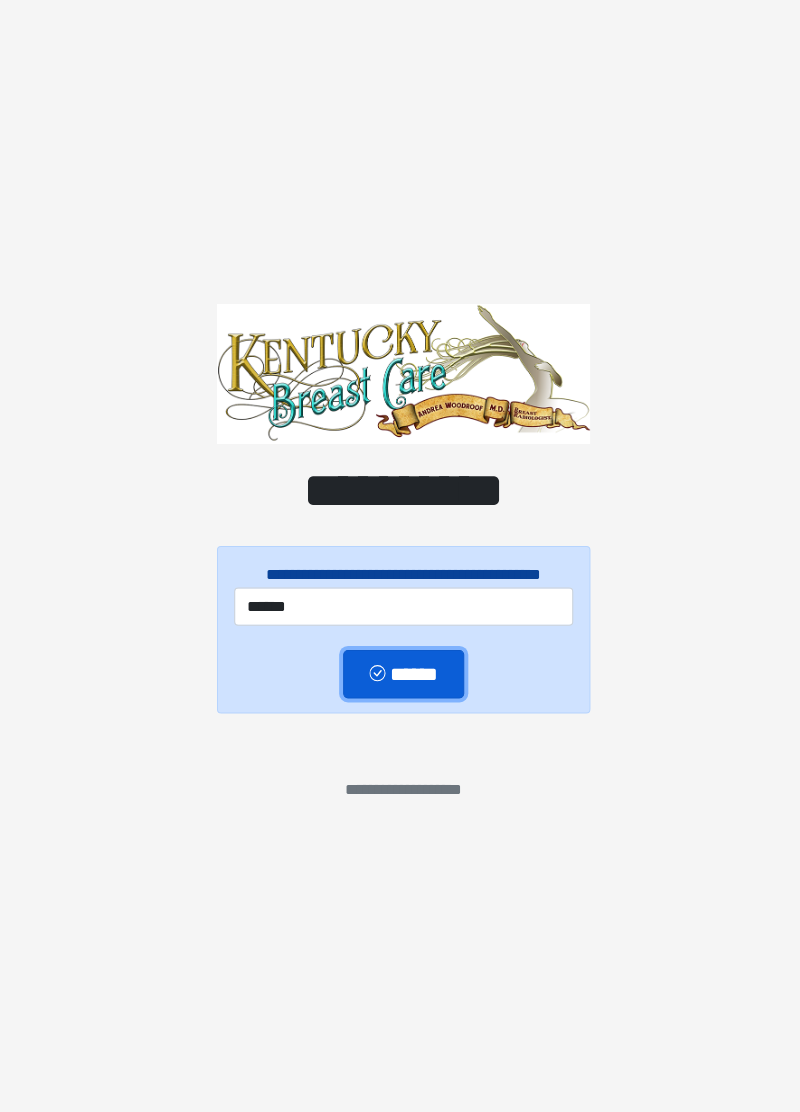 click on "******" at bounding box center [399, 667] 